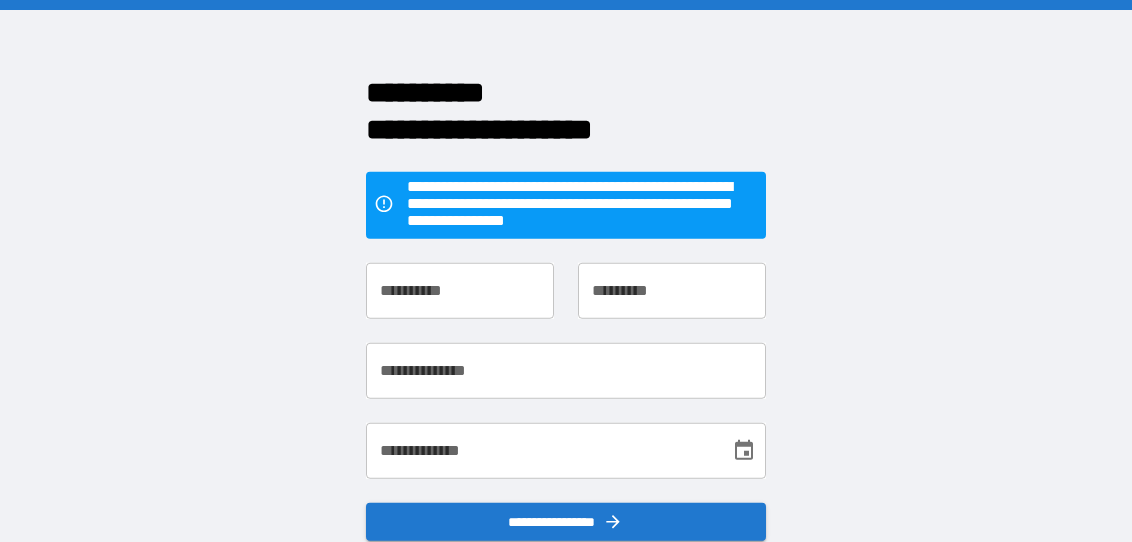 scroll, scrollTop: 0, scrollLeft: 0, axis: both 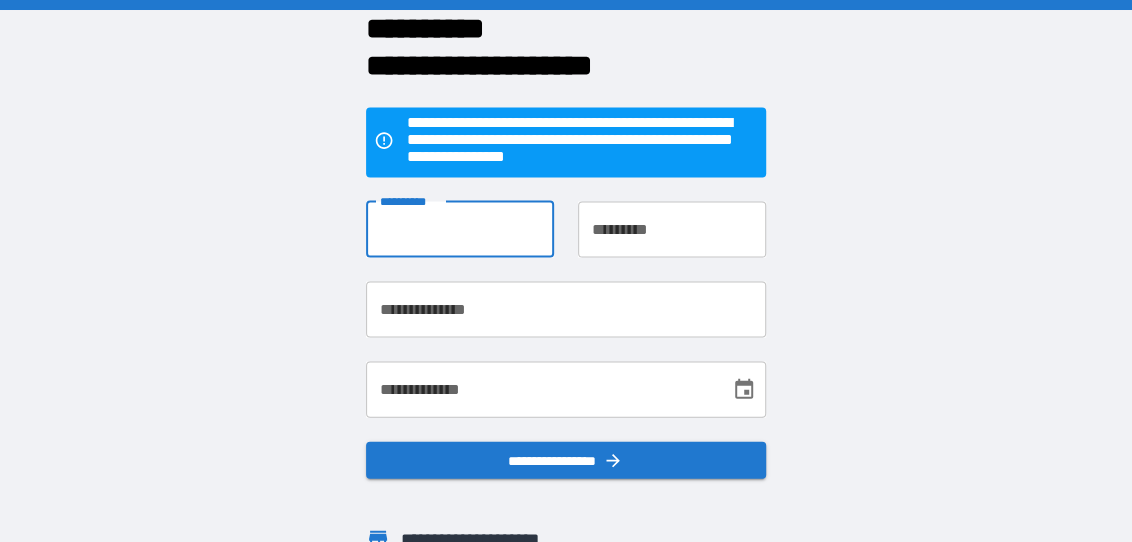 click on "**********" at bounding box center (460, 229) 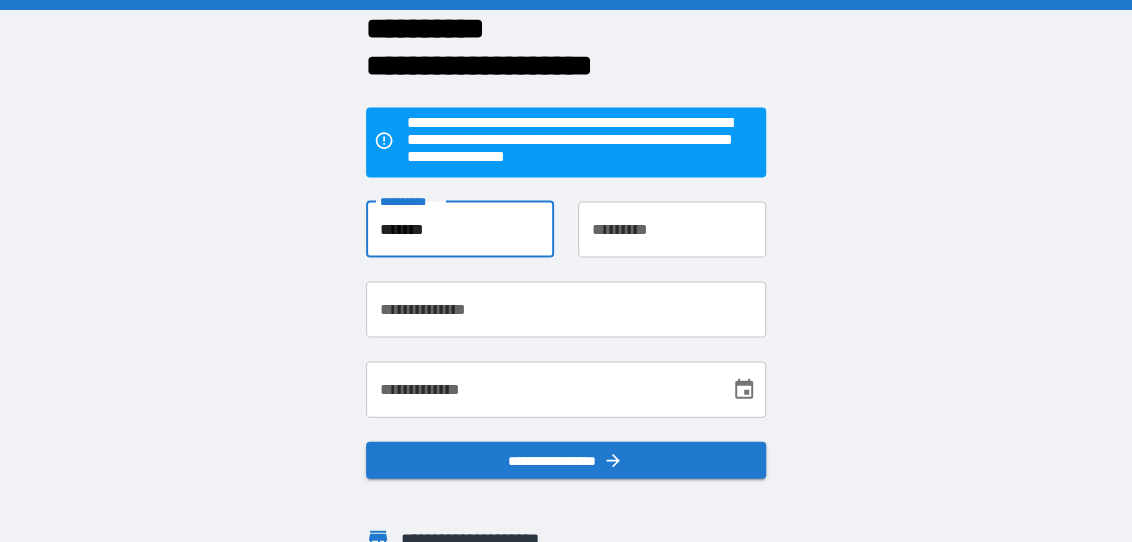 type on "****" 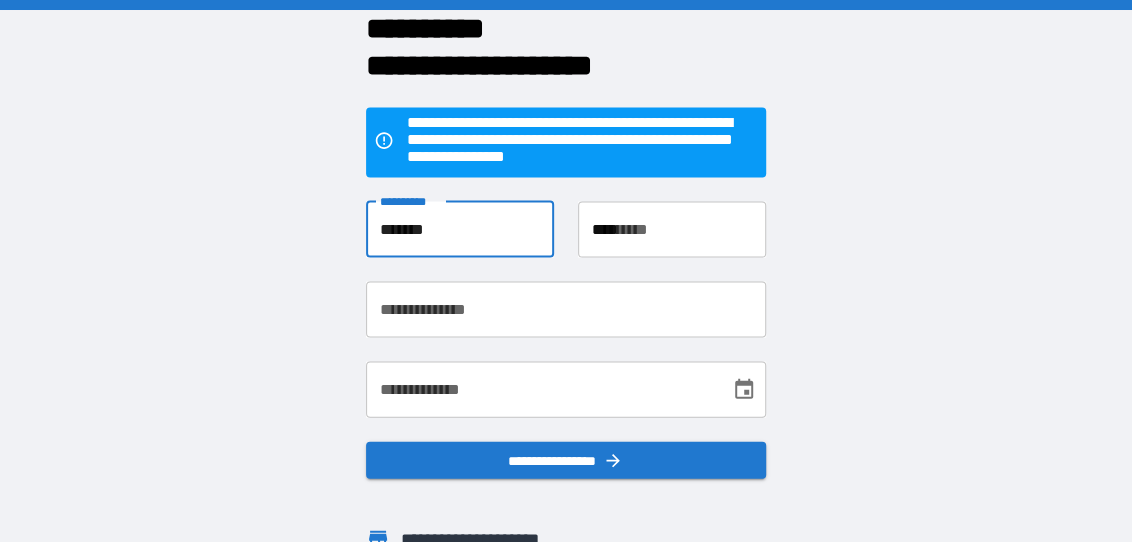 type on "**********" 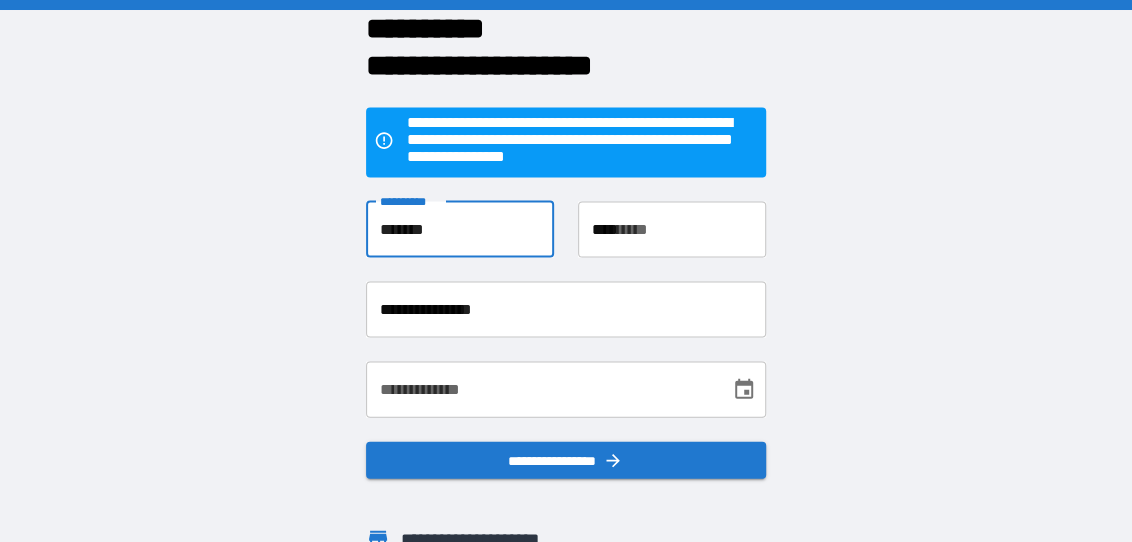 type on "**********" 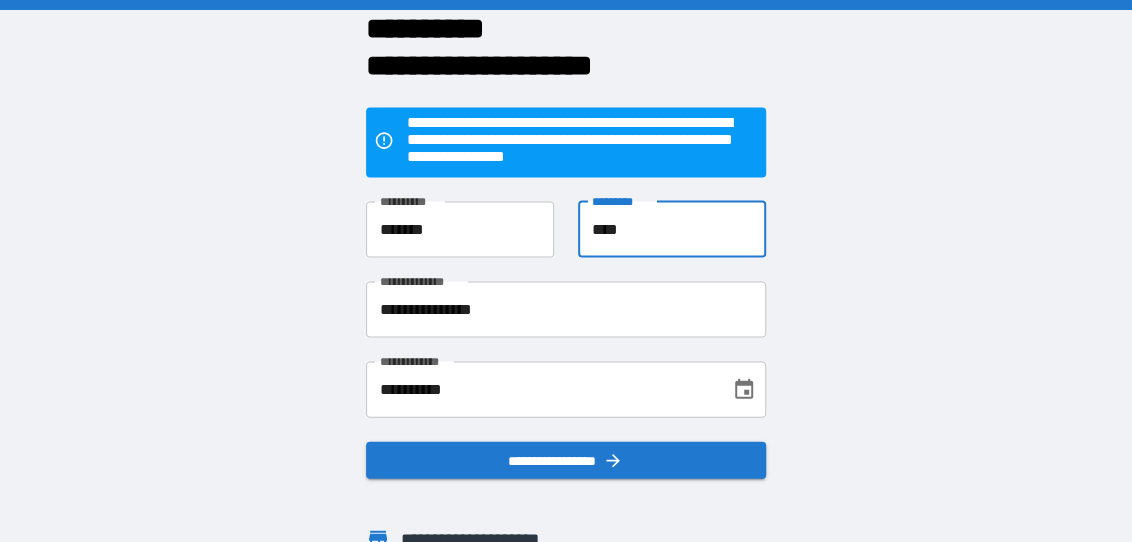 click on "****" at bounding box center (672, 229) 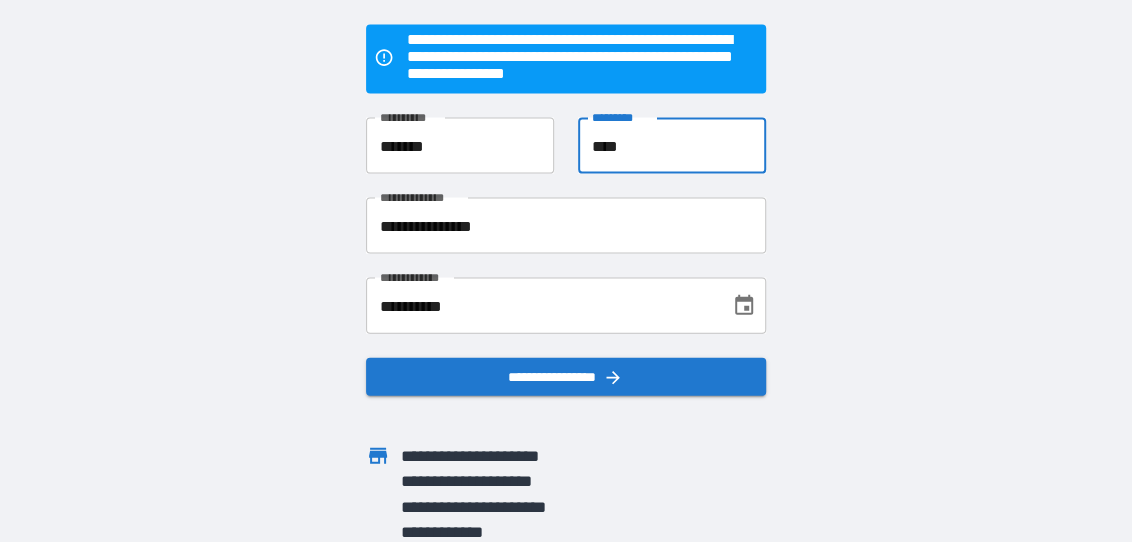 scroll, scrollTop: 86, scrollLeft: 0, axis: vertical 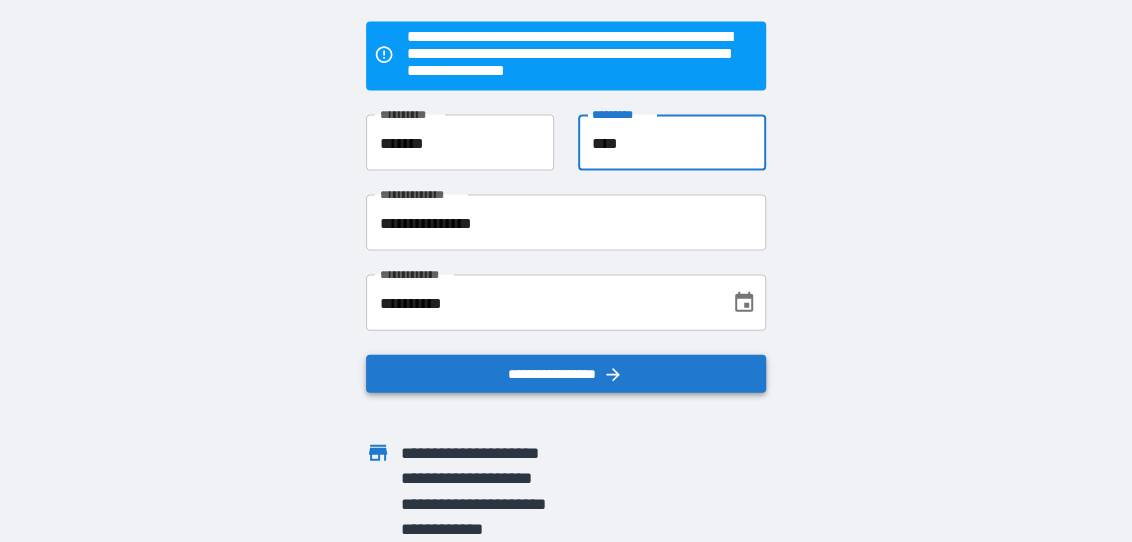 type on "****" 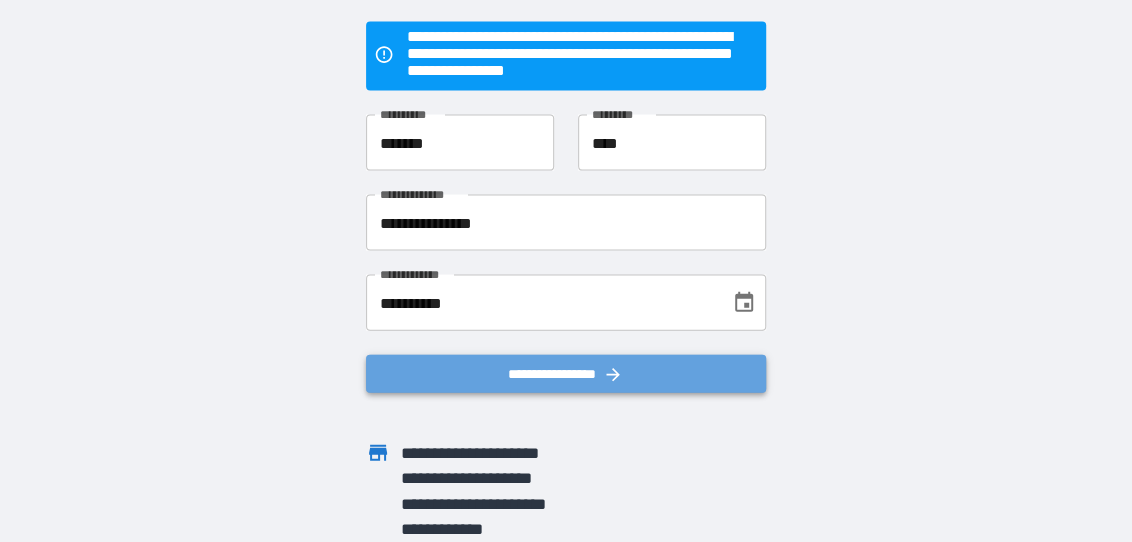 click on "**********" at bounding box center [566, 373] 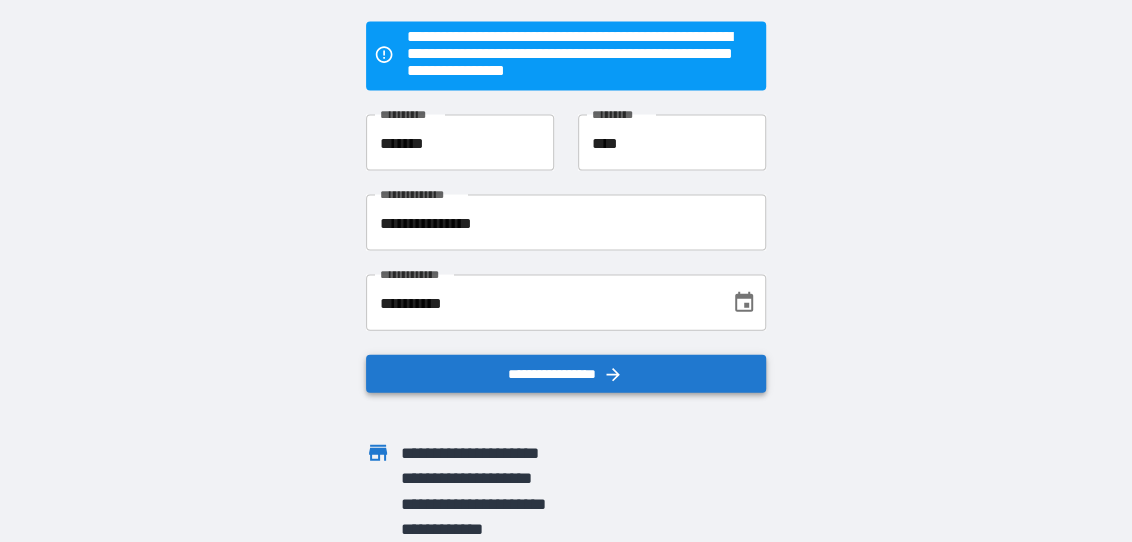 scroll, scrollTop: 0, scrollLeft: 0, axis: both 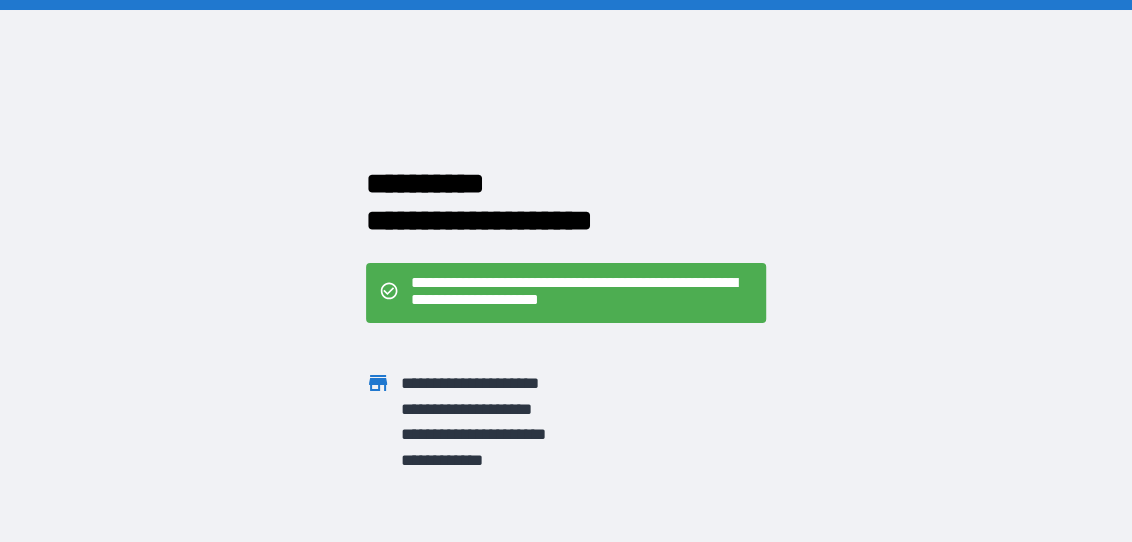 click on "**********" at bounding box center [582, 293] 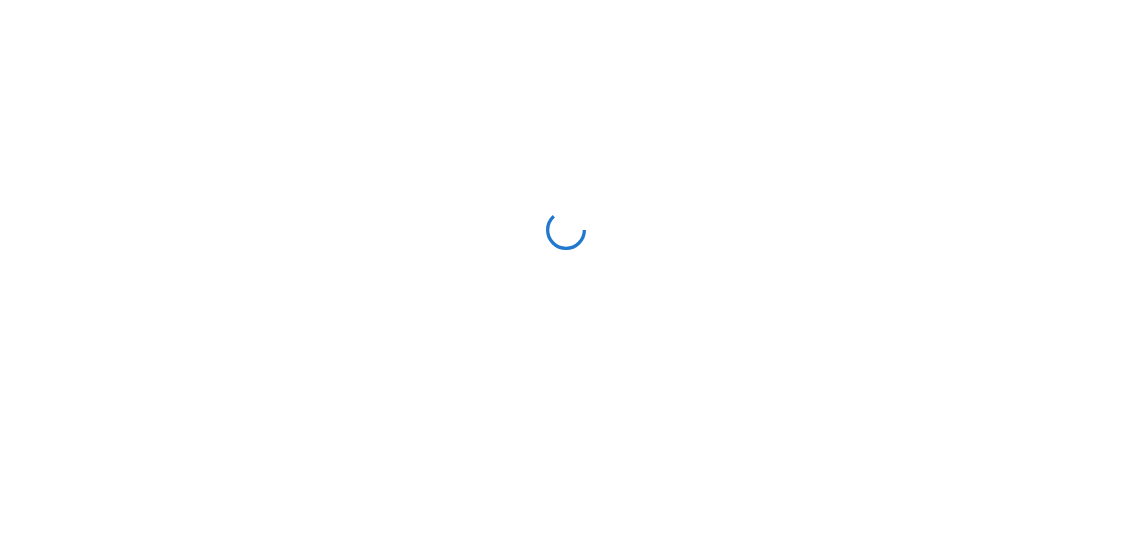 scroll, scrollTop: 0, scrollLeft: 0, axis: both 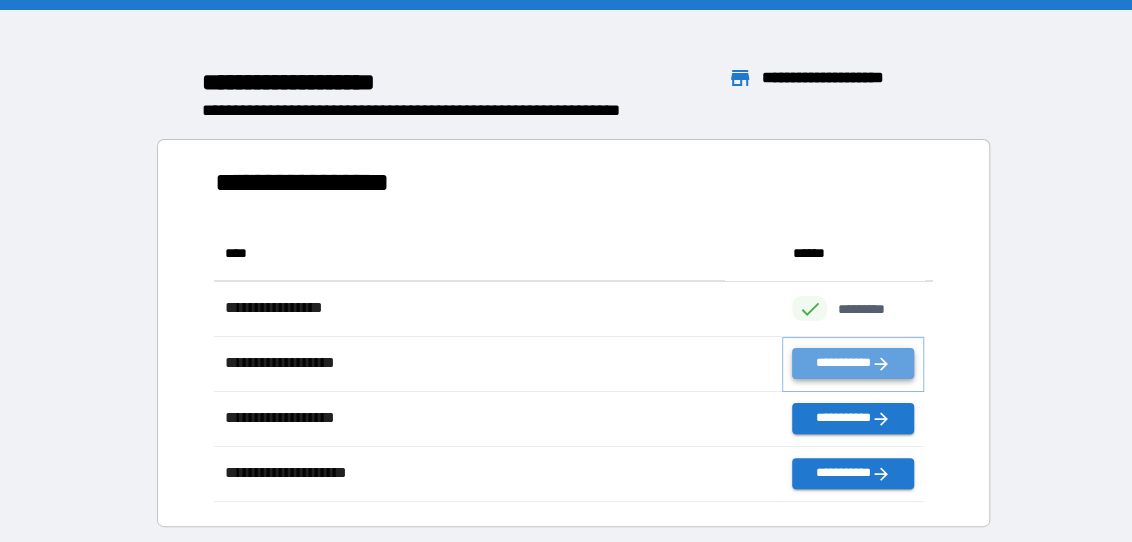 click on "**********" at bounding box center (853, 363) 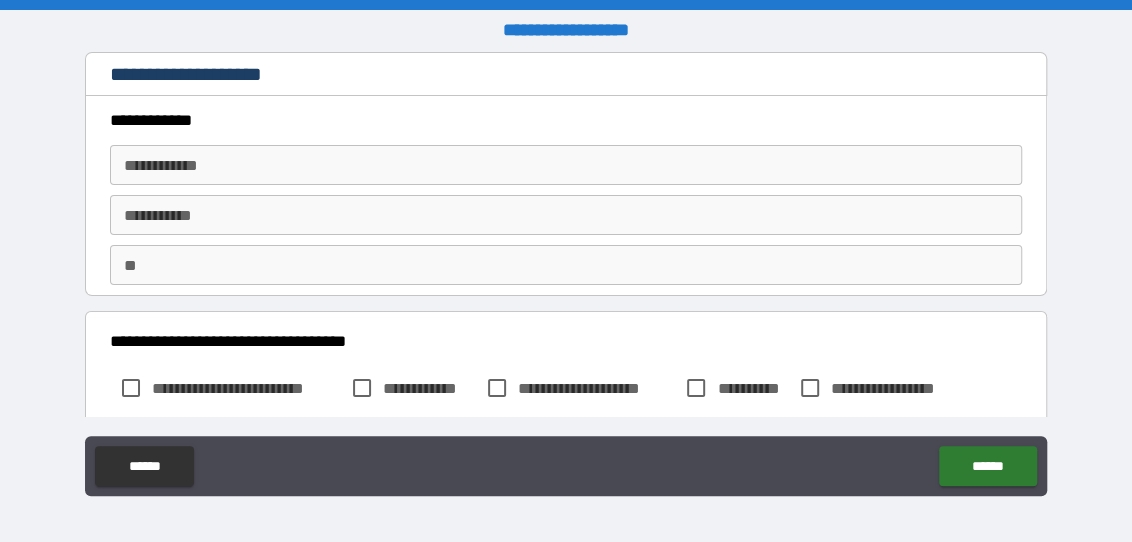 type on "*" 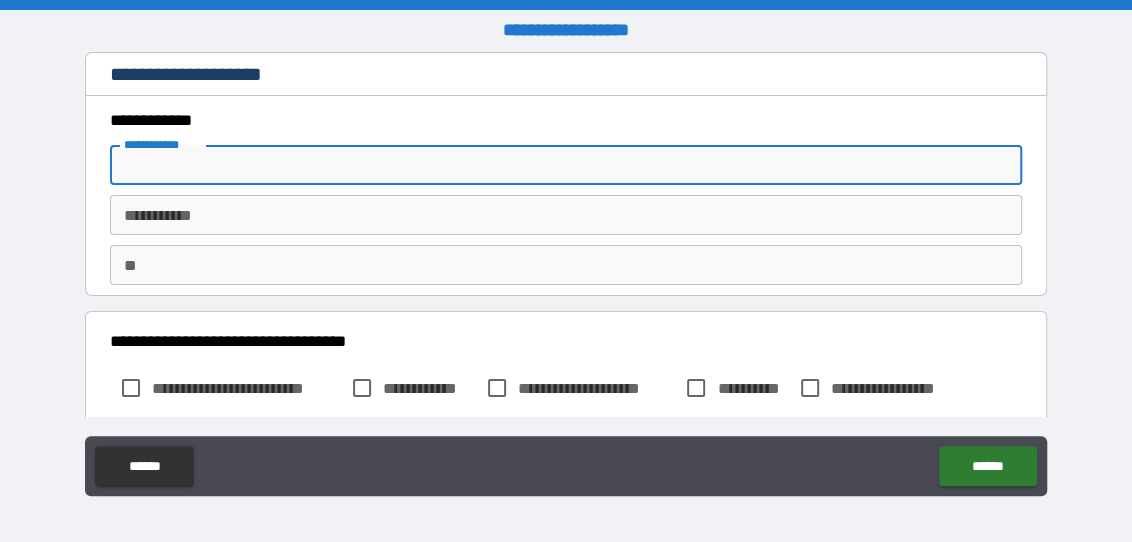 click on "**********" at bounding box center (566, 165) 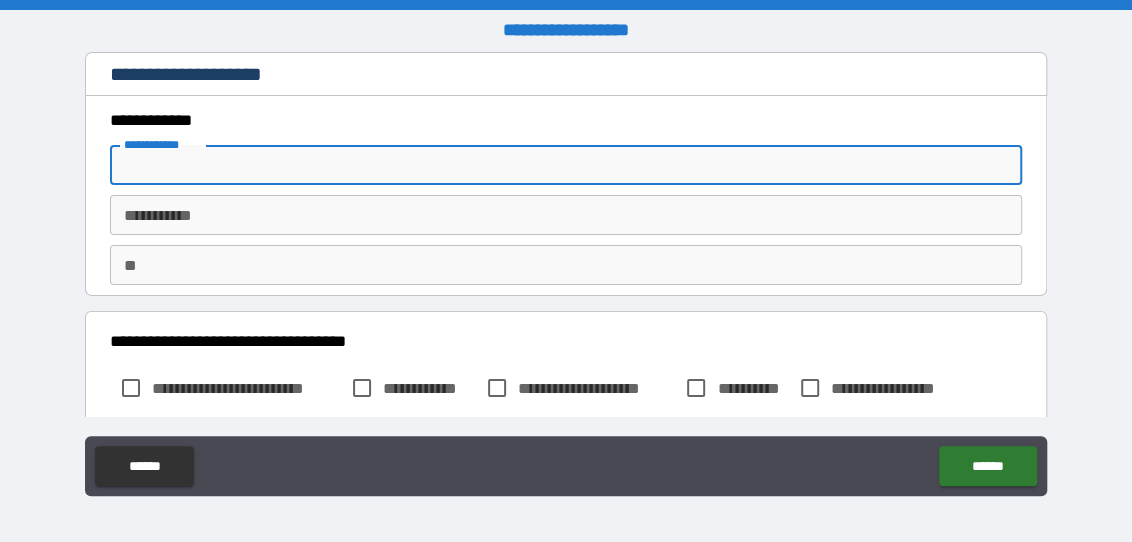 type on "*******" 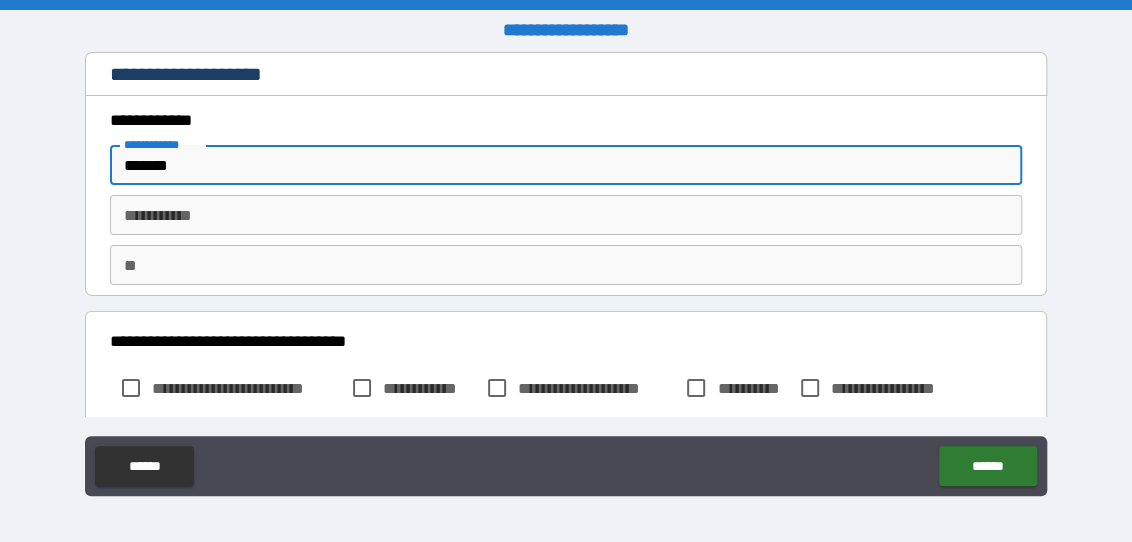 type on "****" 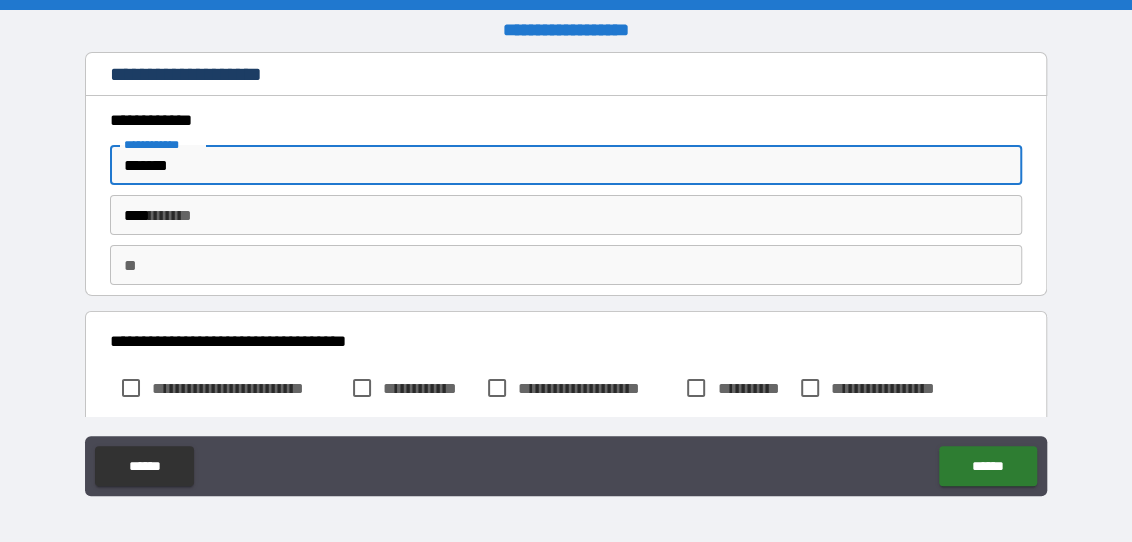 type on "*" 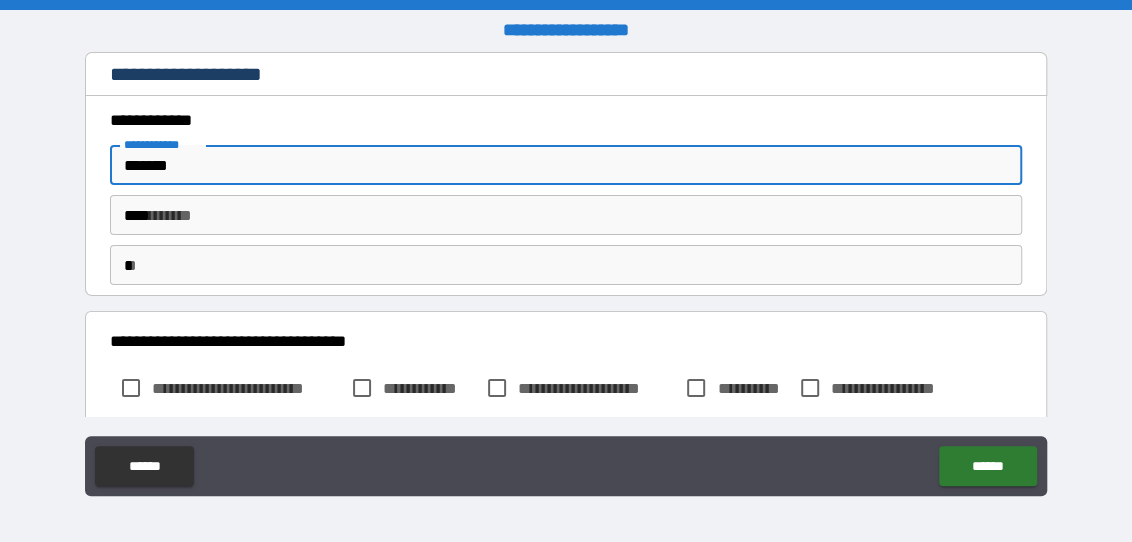 type on "****" 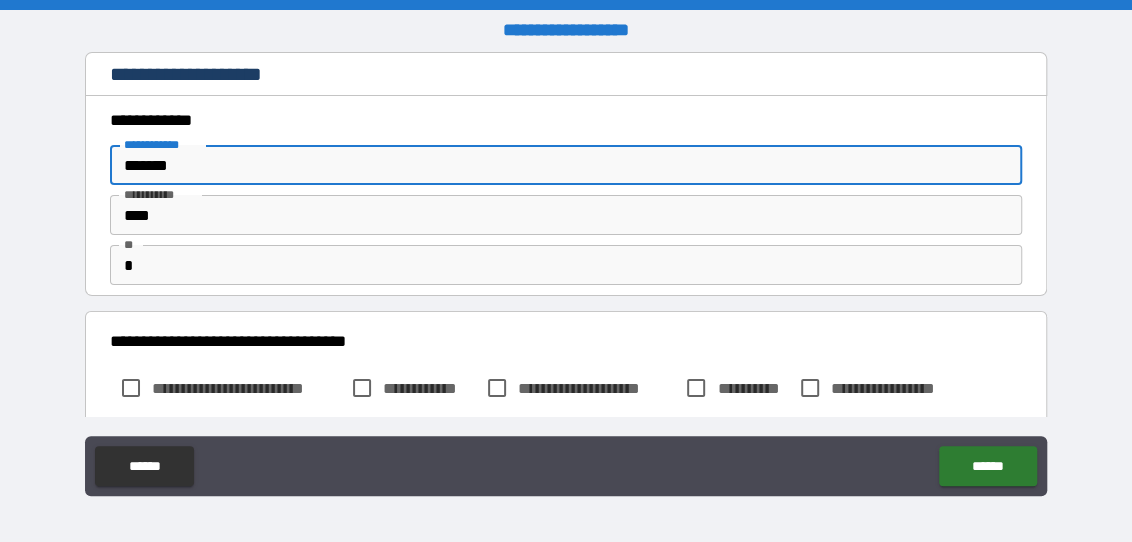 type on "*" 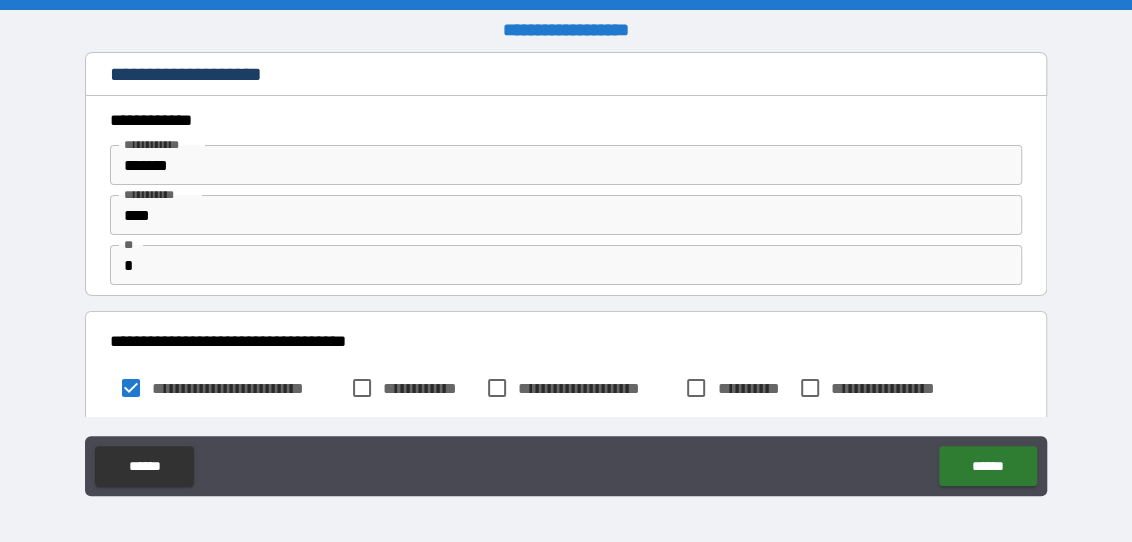 type on "*" 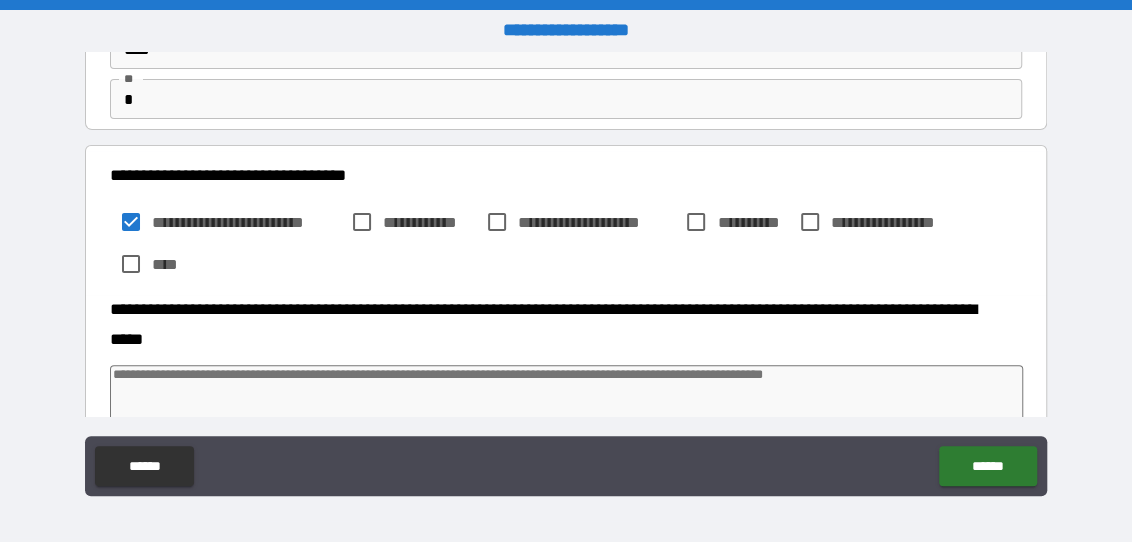 scroll, scrollTop: 249, scrollLeft: 0, axis: vertical 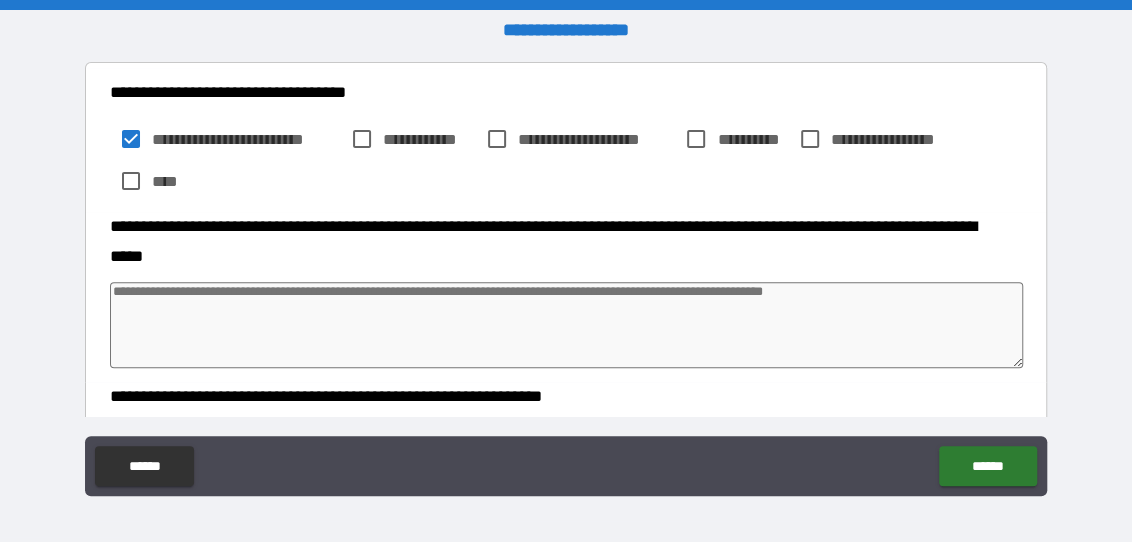 click at bounding box center (566, 325) 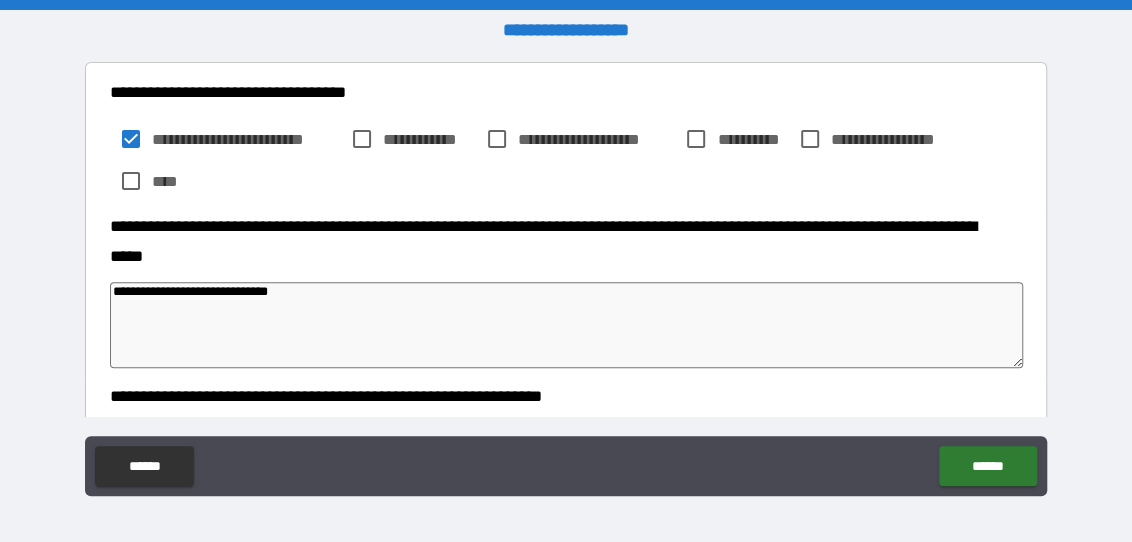 type on "*****" 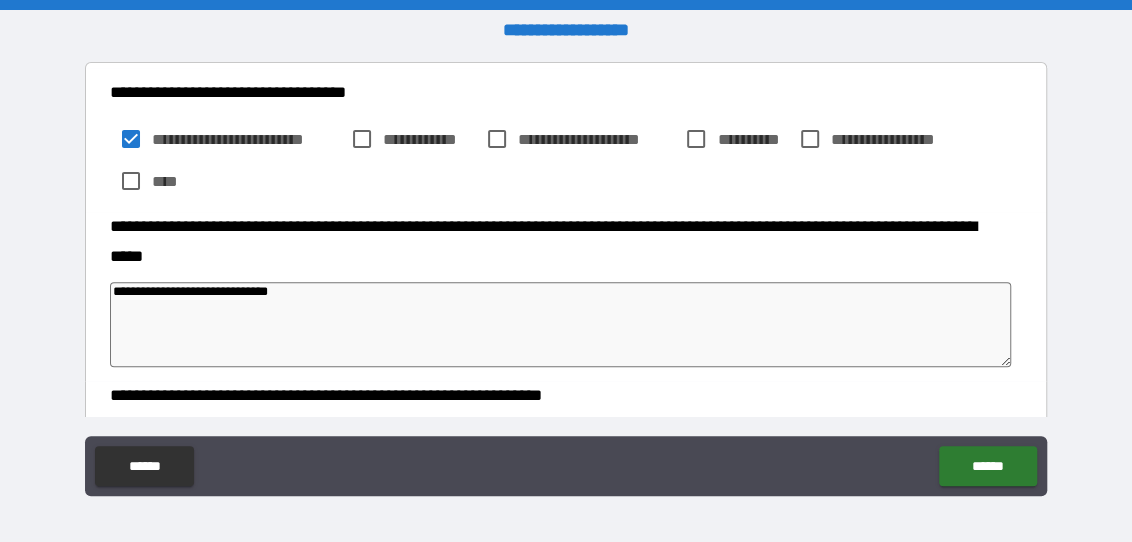 type on "*" 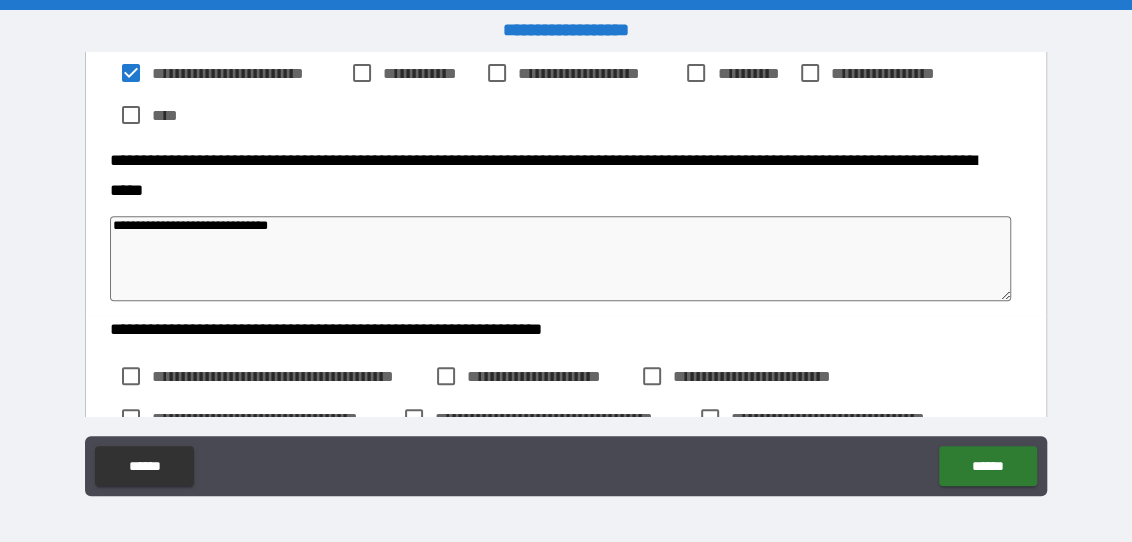 scroll, scrollTop: 416, scrollLeft: 0, axis: vertical 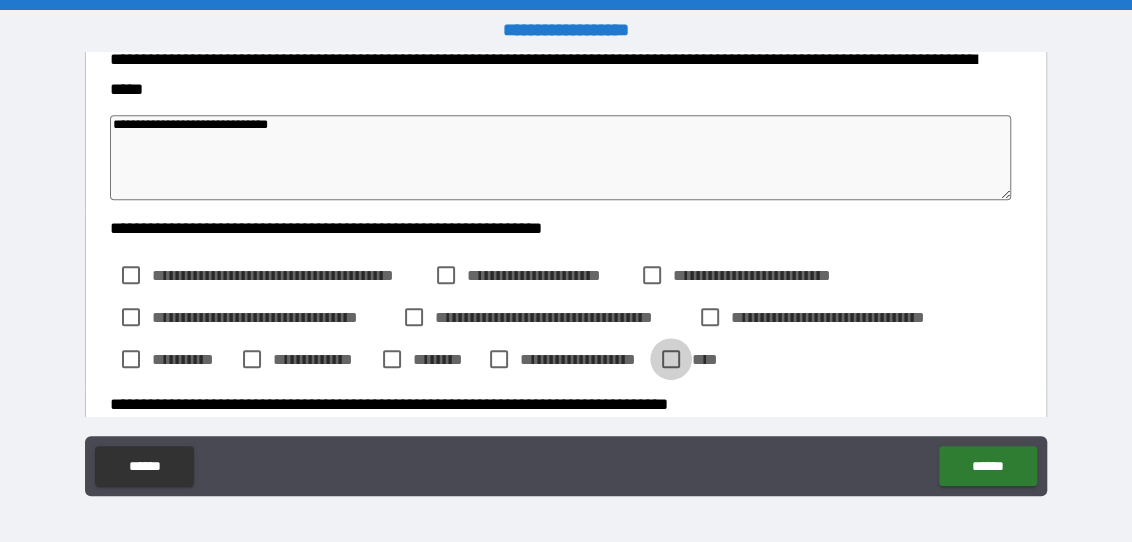 type on "*" 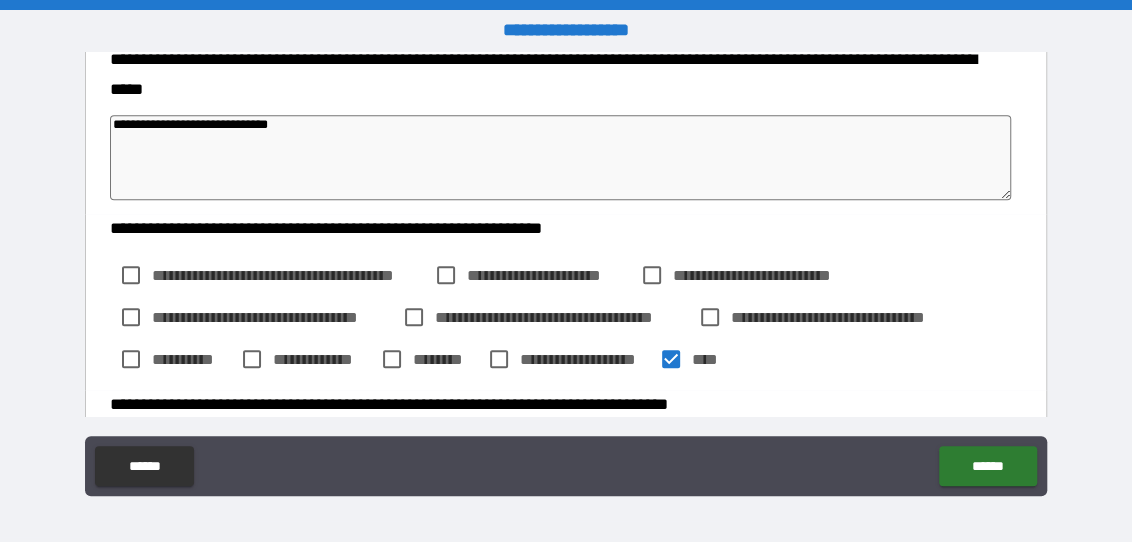 type on "*" 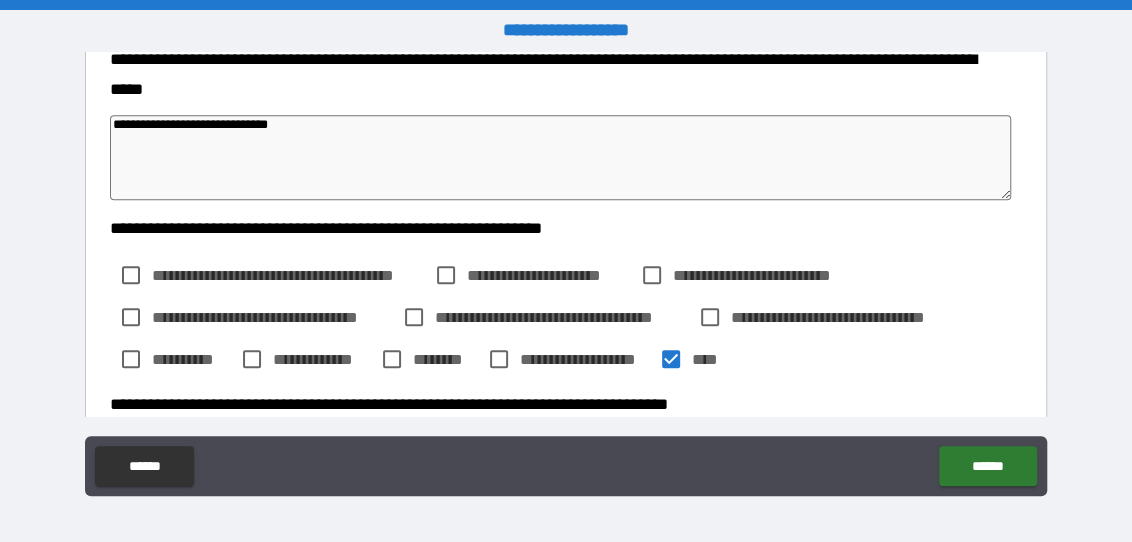 scroll, scrollTop: 499, scrollLeft: 0, axis: vertical 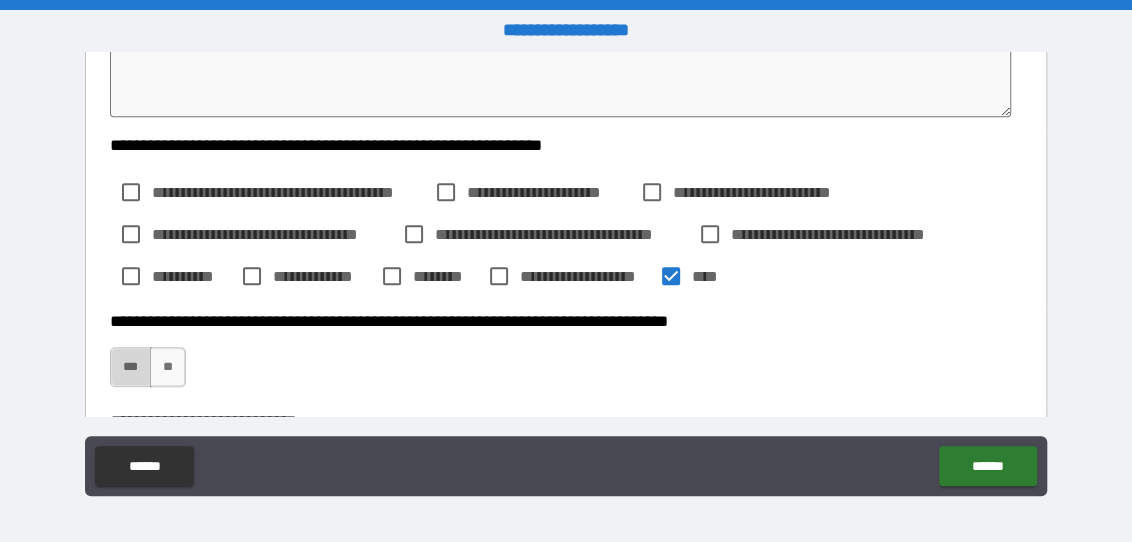 click on "***" at bounding box center (131, 367) 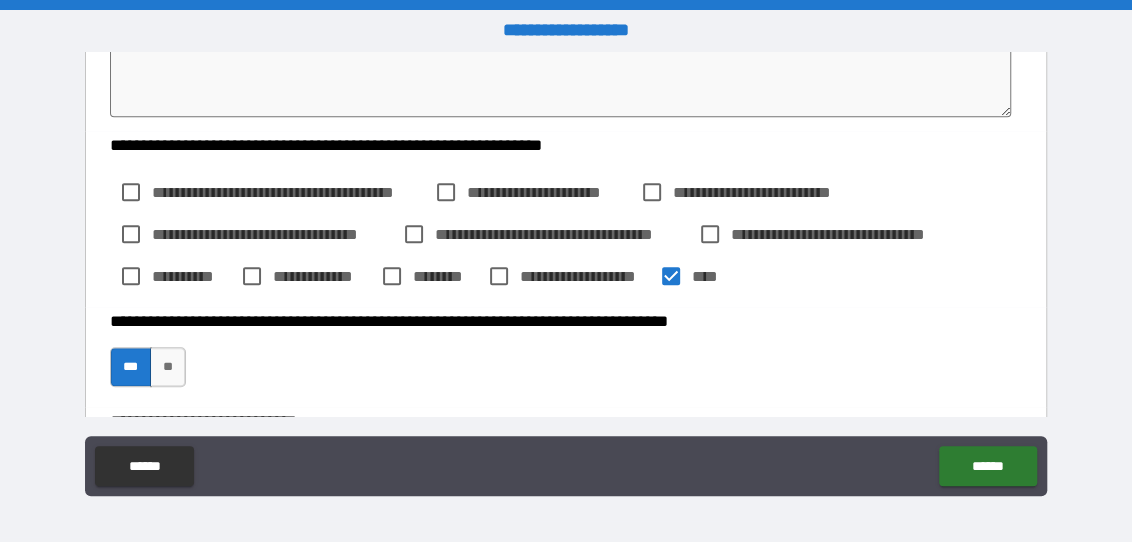 type on "*" 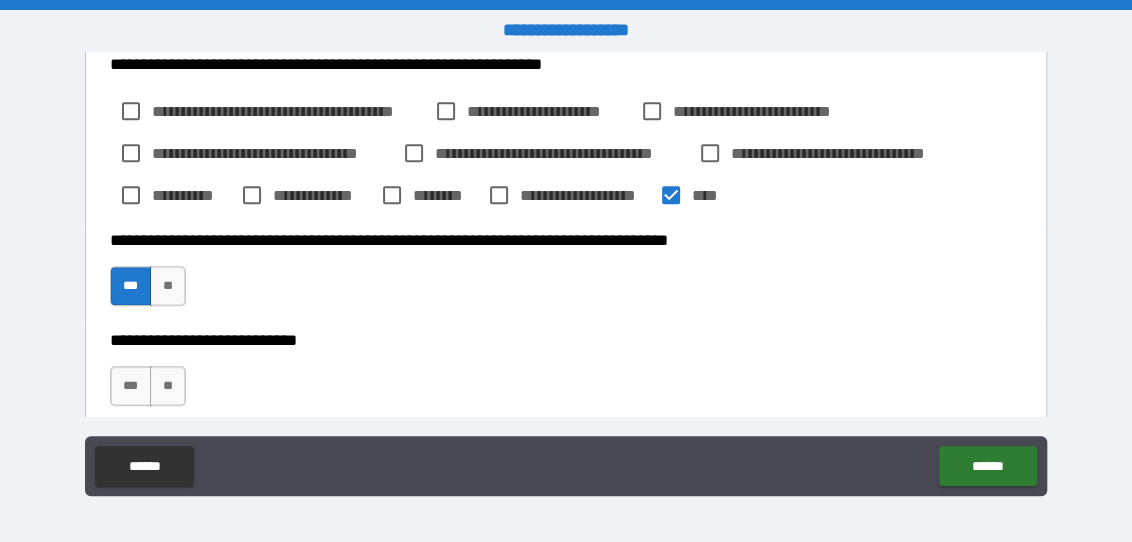 scroll, scrollTop: 583, scrollLeft: 0, axis: vertical 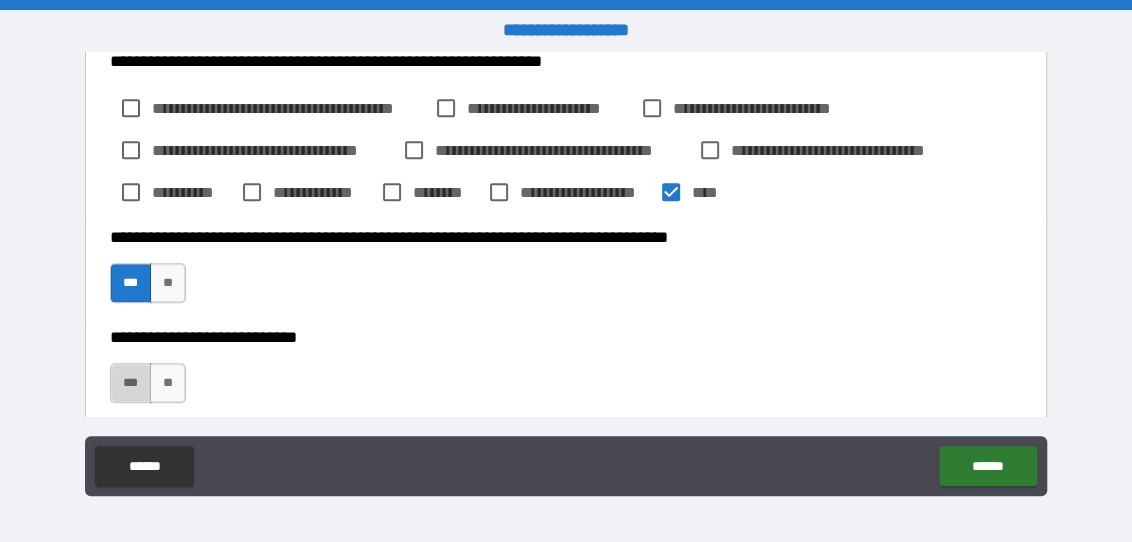 click on "***" at bounding box center (131, 383) 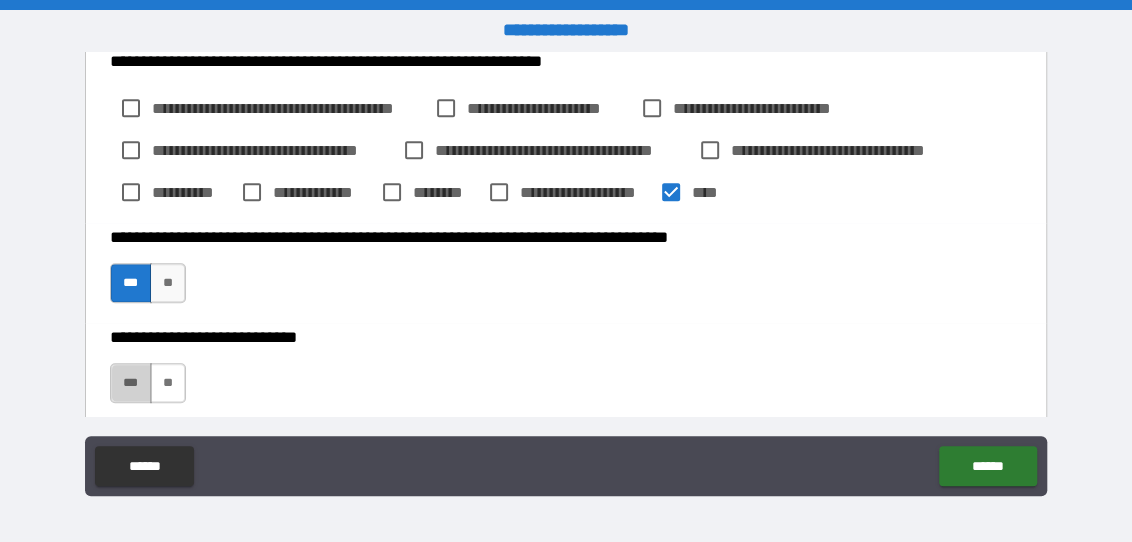 type on "*" 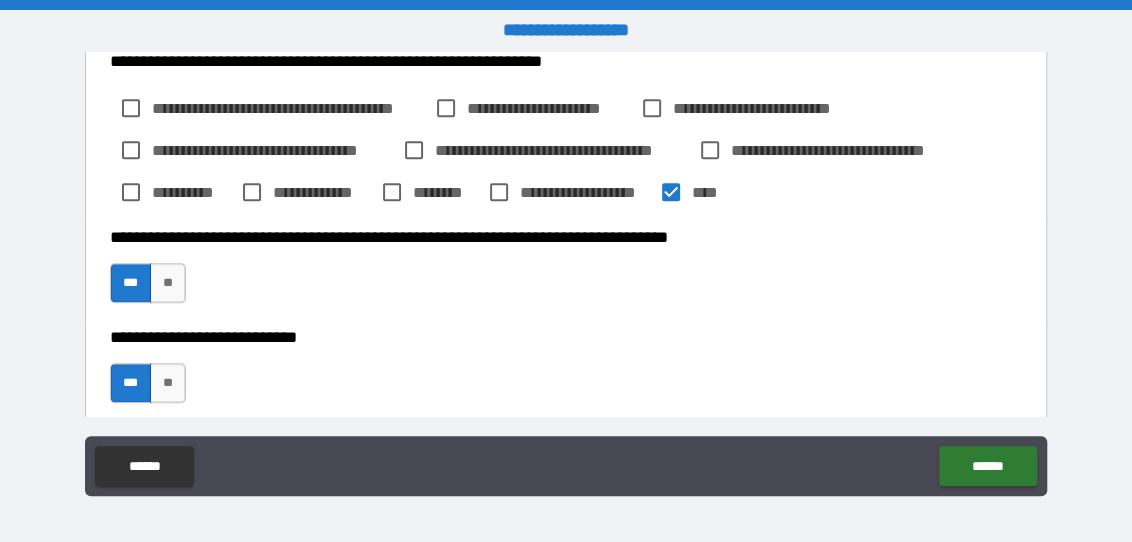 type on "*" 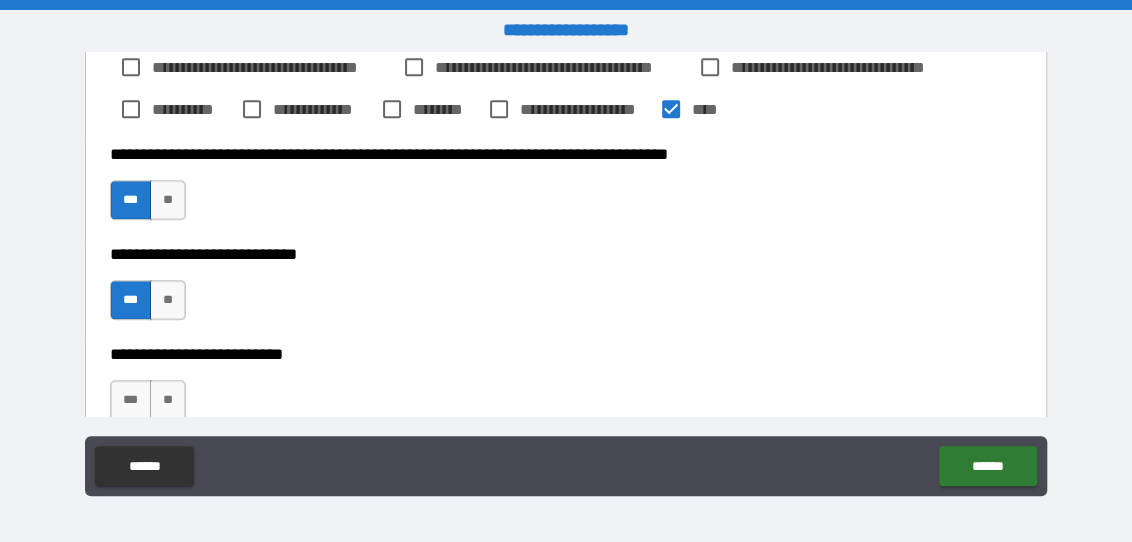 scroll, scrollTop: 750, scrollLeft: 0, axis: vertical 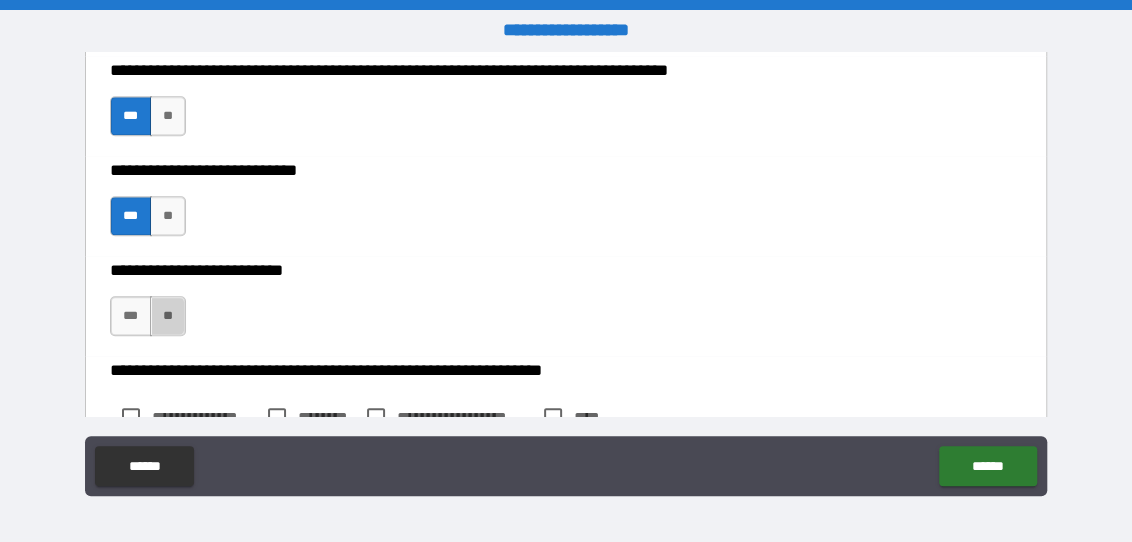drag, startPoint x: 160, startPoint y: 315, endPoint x: 353, endPoint y: 289, distance: 194.74342 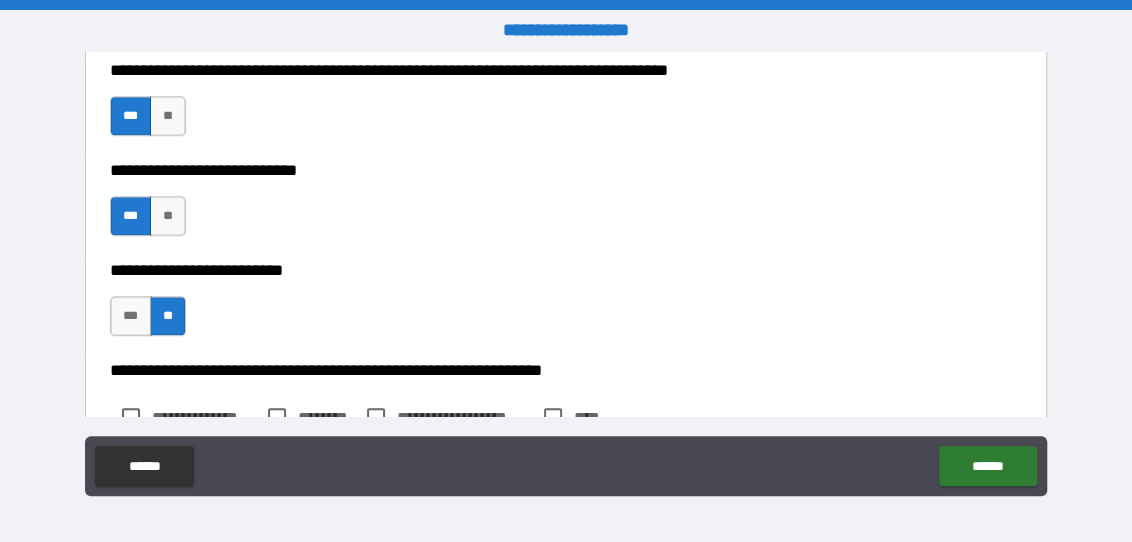 type on "*" 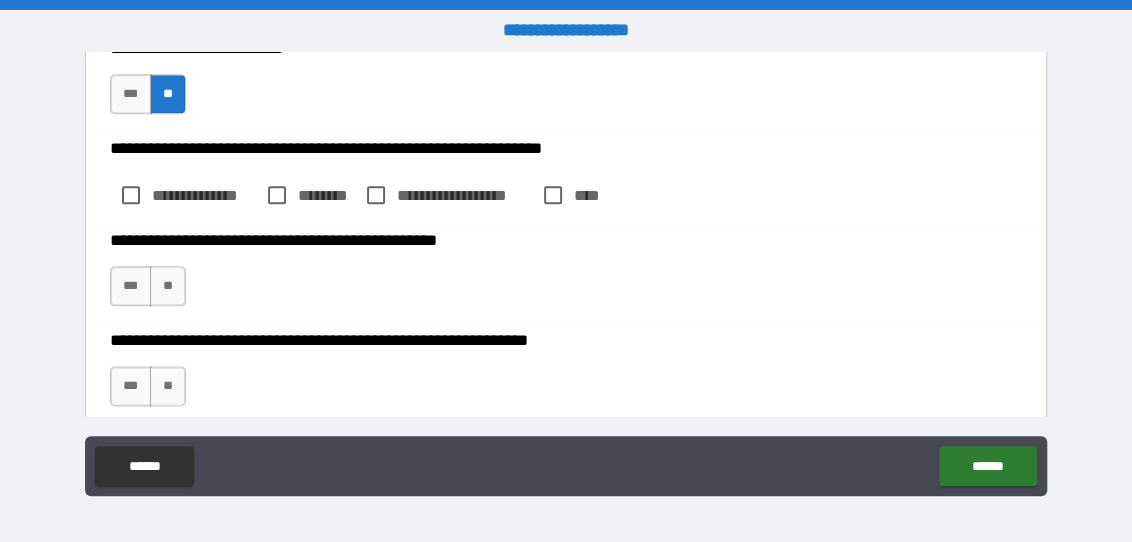 scroll, scrollTop: 999, scrollLeft: 0, axis: vertical 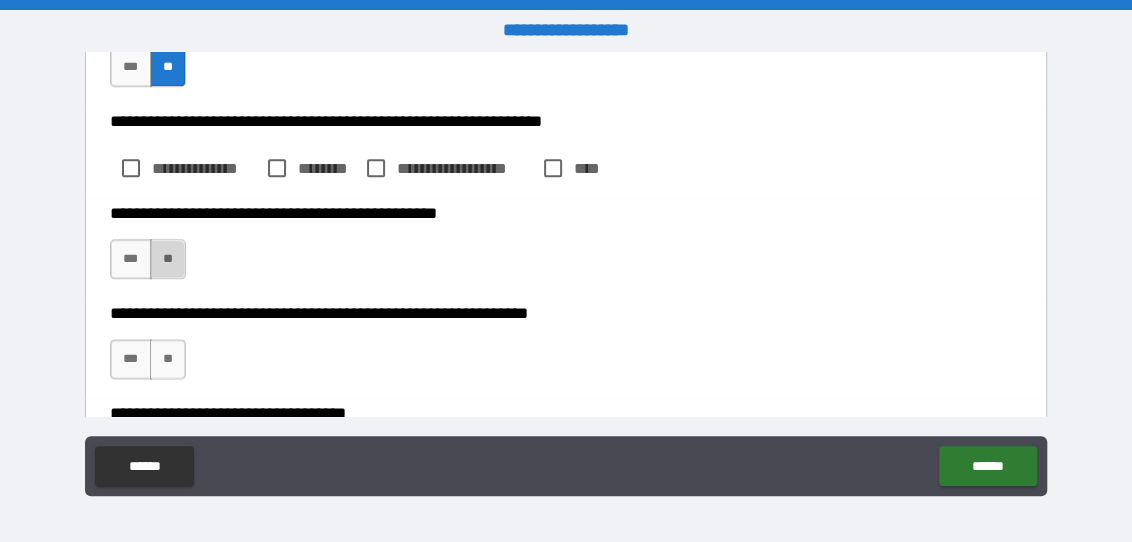 click on "**" at bounding box center [168, 259] 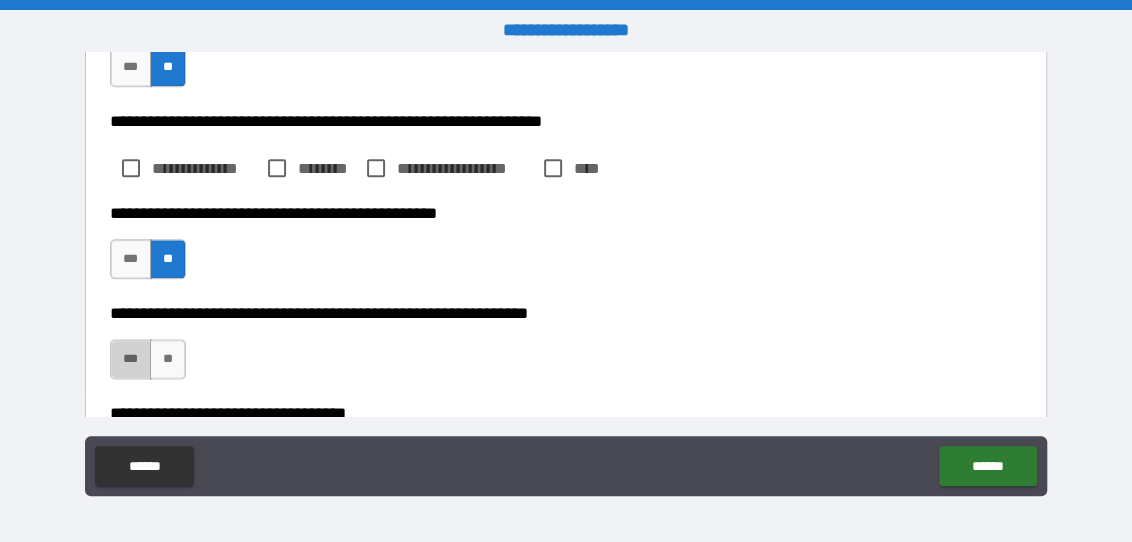 drag, startPoint x: 131, startPoint y: 358, endPoint x: 275, endPoint y: 350, distance: 144.22205 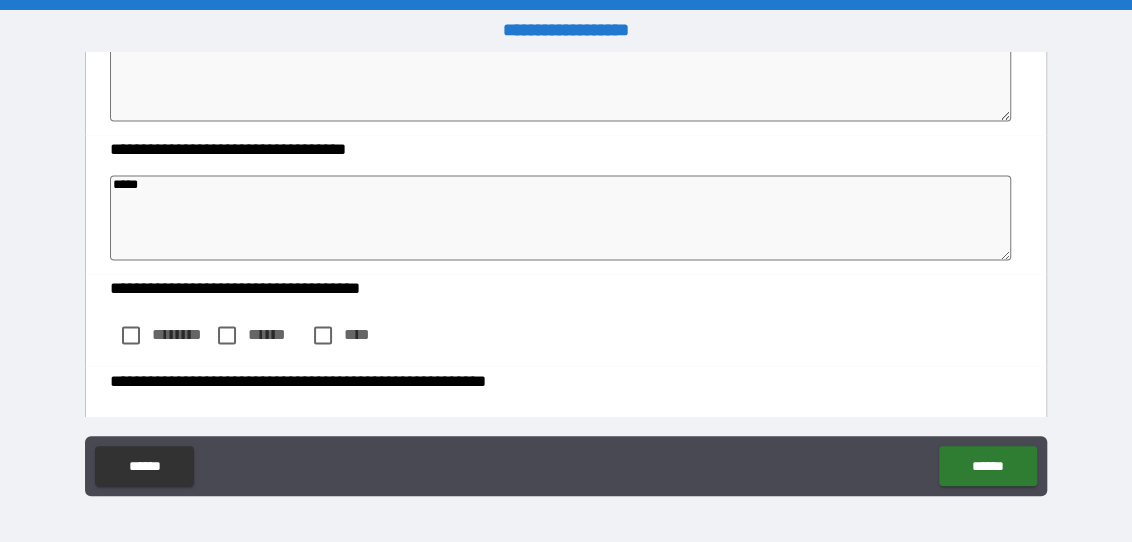 scroll, scrollTop: 1416, scrollLeft: 0, axis: vertical 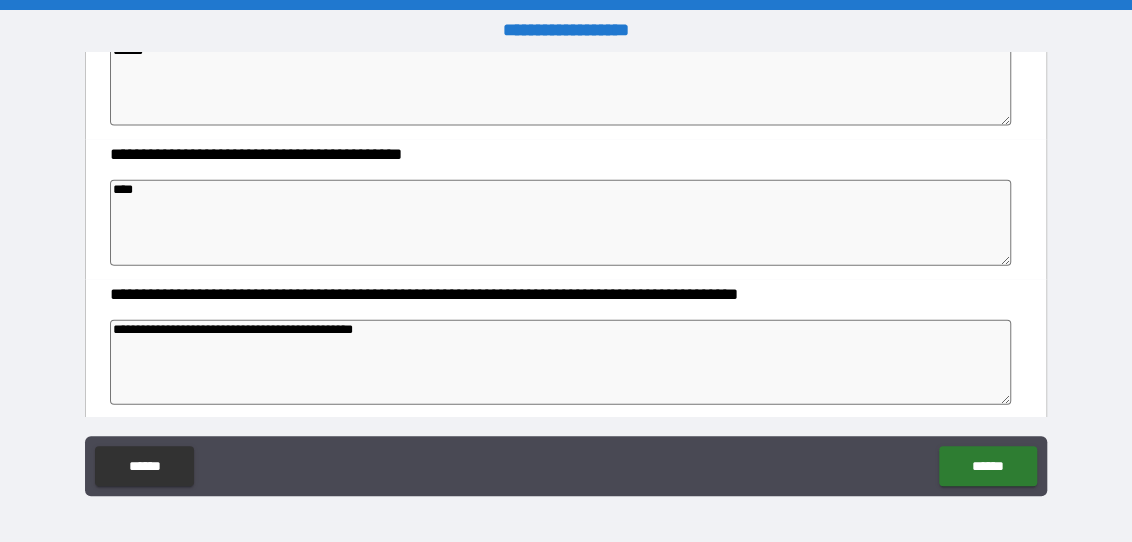click on "**********" at bounding box center (560, 363) 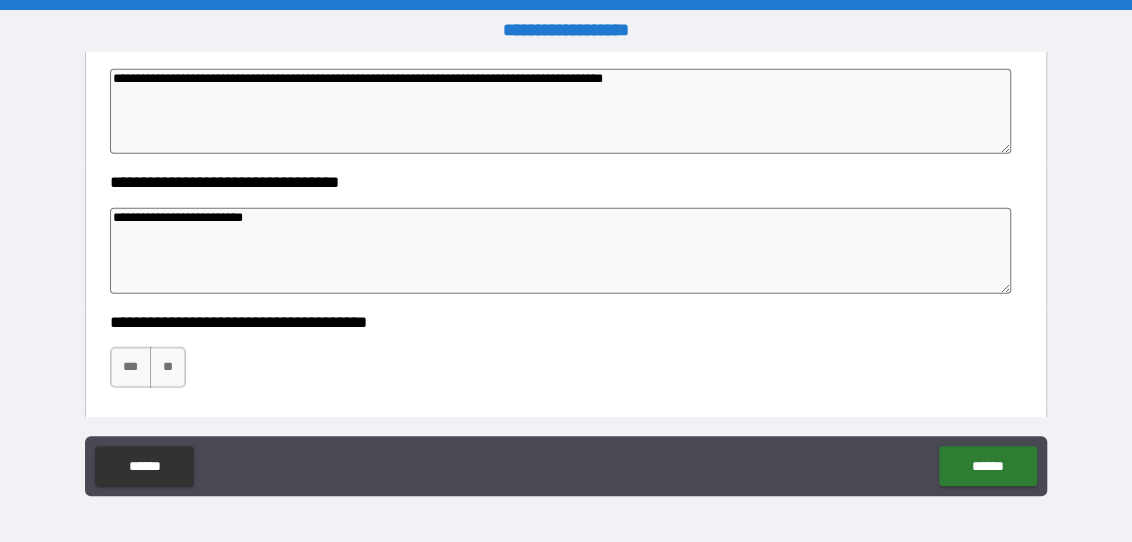 scroll, scrollTop: 2333, scrollLeft: 0, axis: vertical 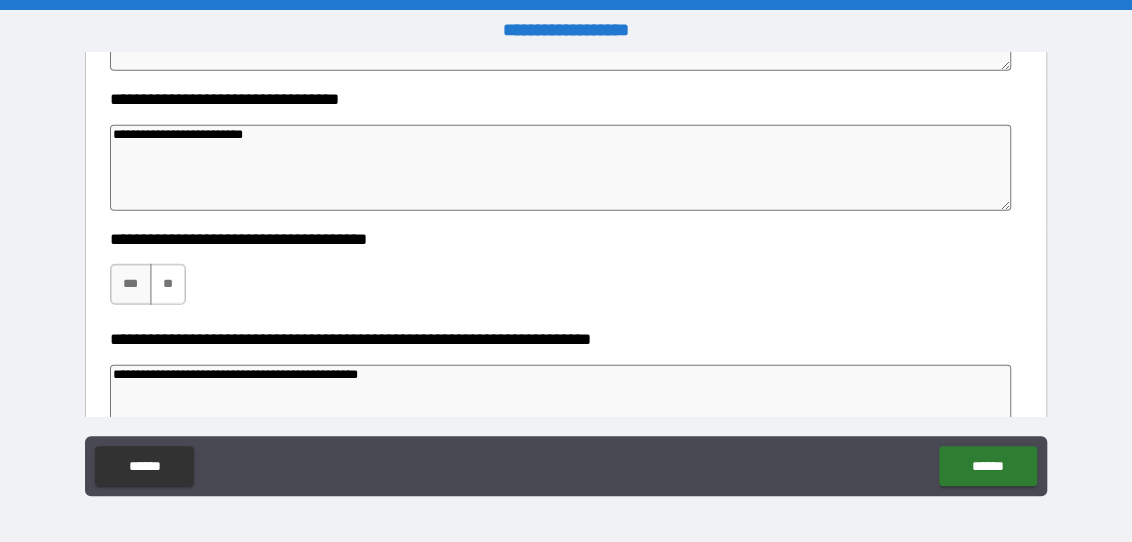 click on "**" at bounding box center (168, 284) 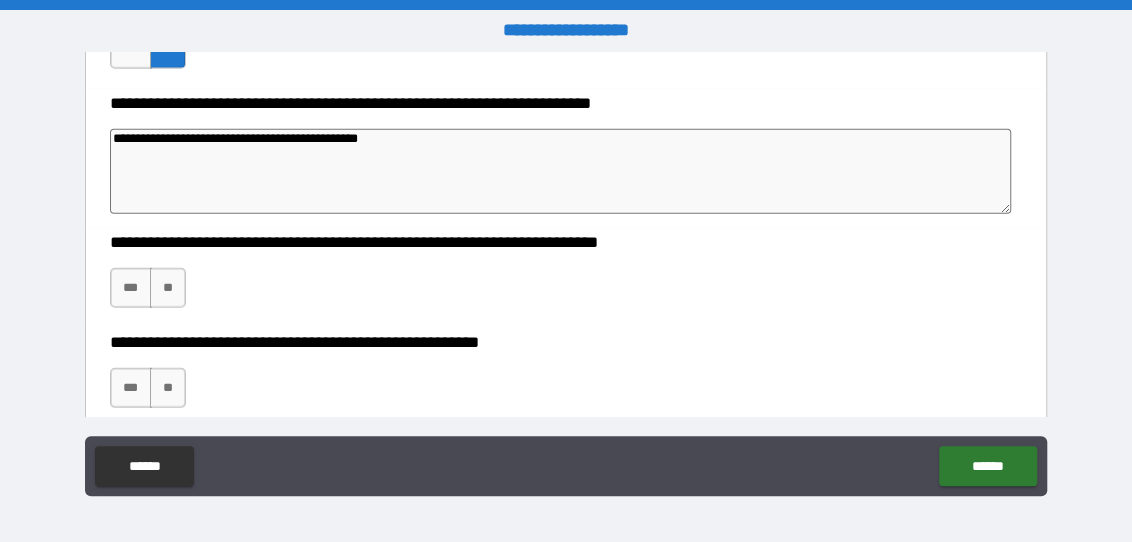 scroll, scrollTop: 2583, scrollLeft: 0, axis: vertical 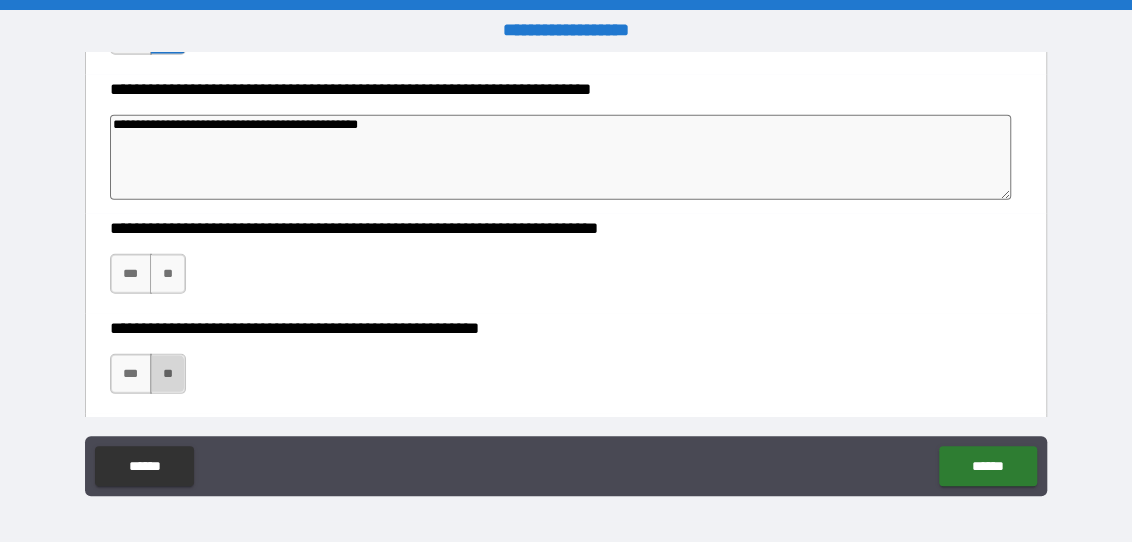 click on "**" at bounding box center (168, 374) 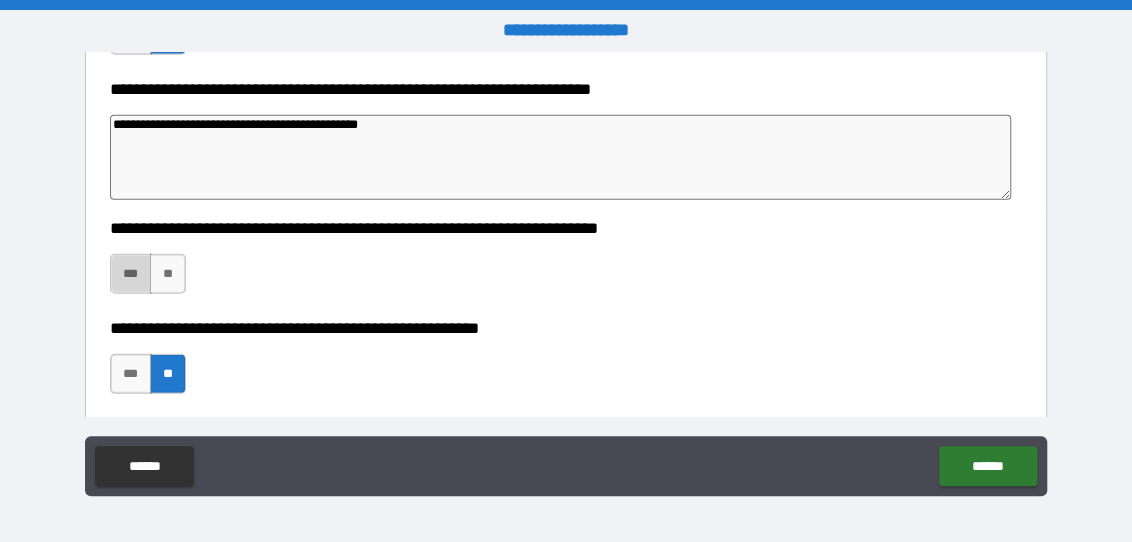 click on "***" at bounding box center (131, 274) 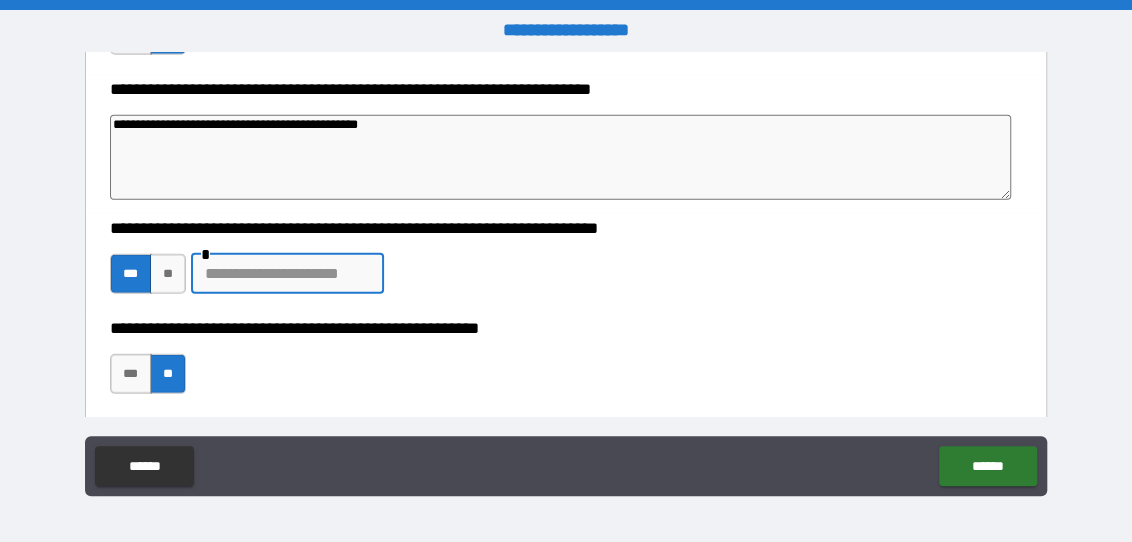 click at bounding box center (287, 274) 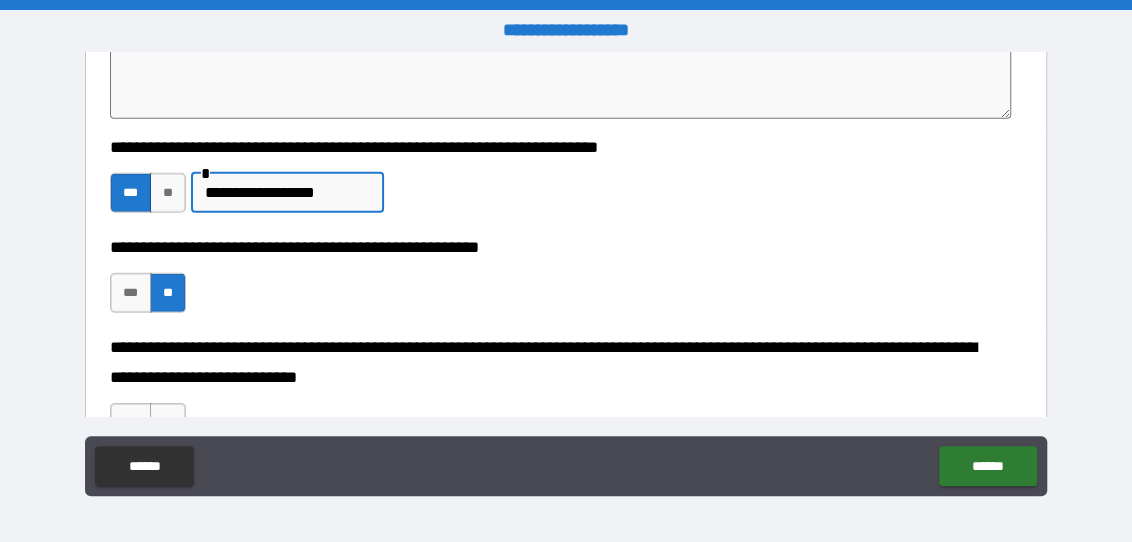 scroll, scrollTop: 2750, scrollLeft: 0, axis: vertical 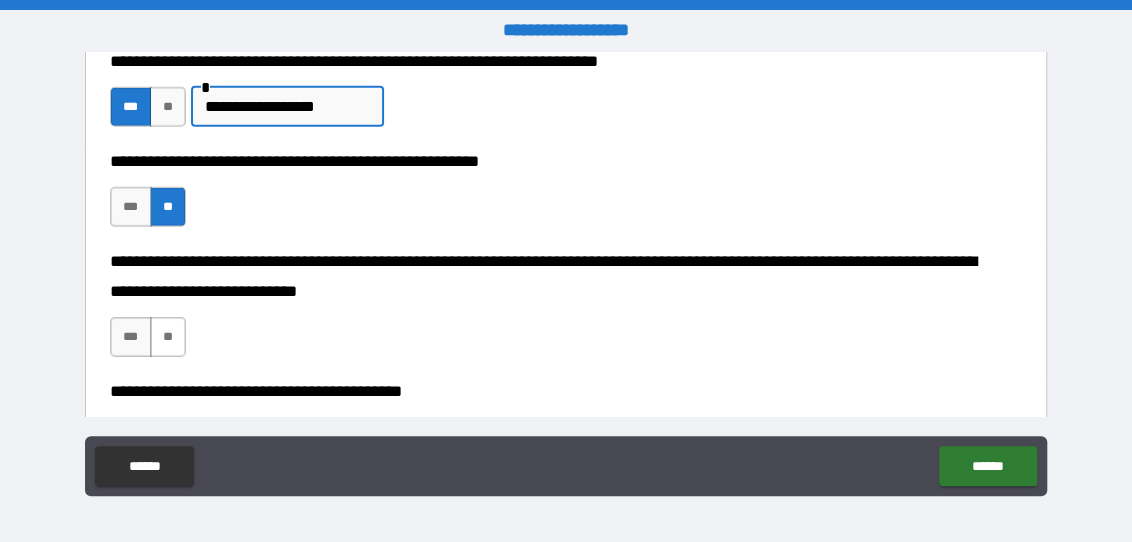click on "**" at bounding box center [168, 337] 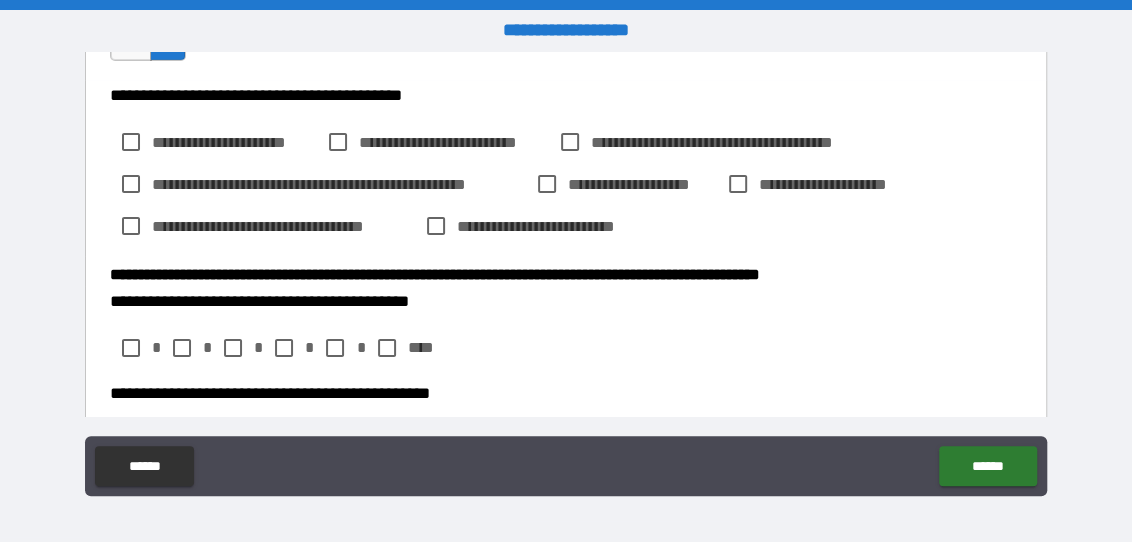 scroll, scrollTop: 3083, scrollLeft: 0, axis: vertical 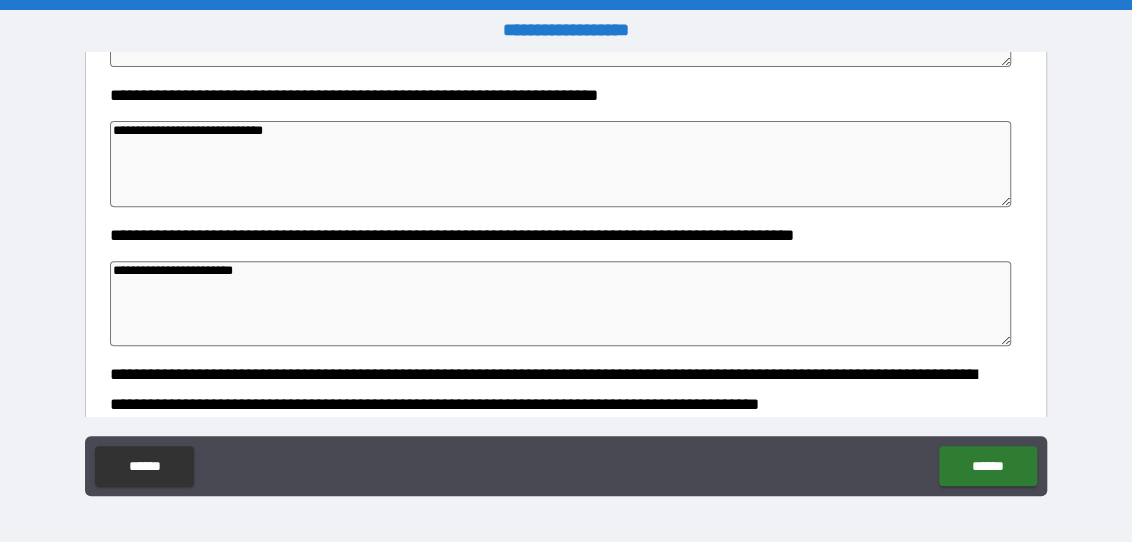 click on "**********" at bounding box center (560, 304) 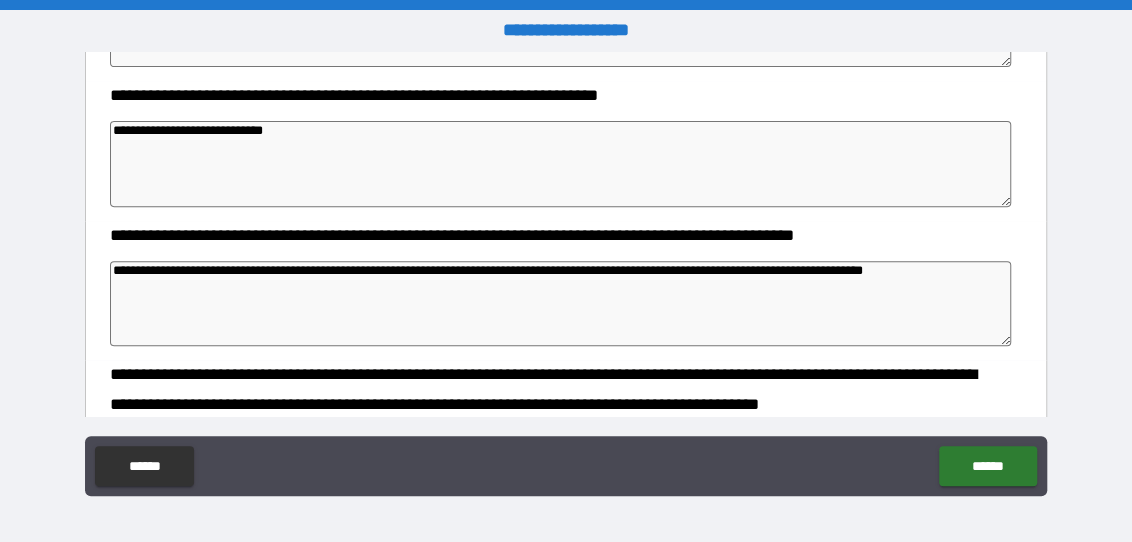 click on "**********" at bounding box center (560, 304) 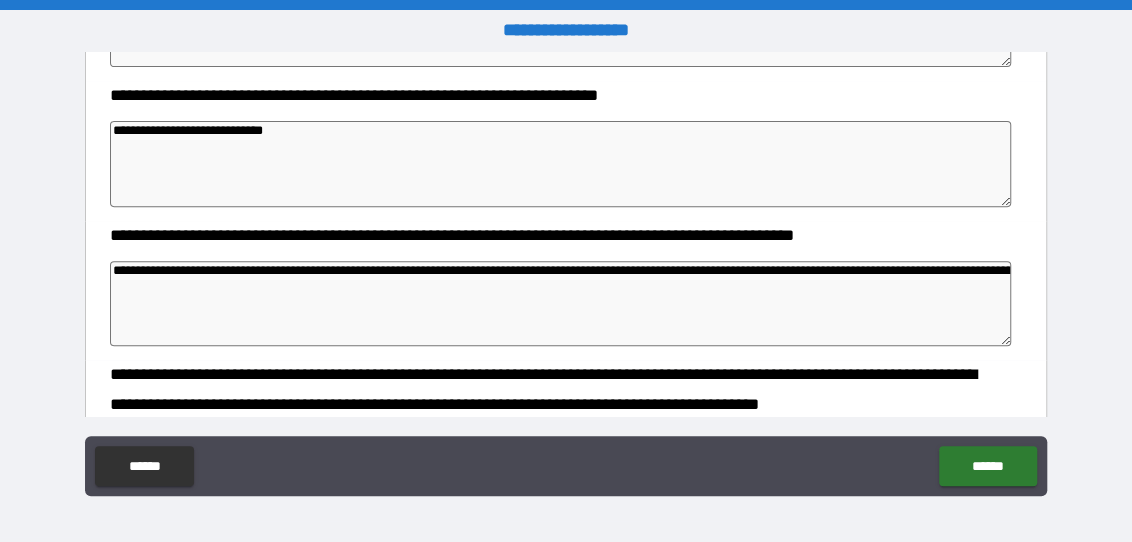 click on "**********" at bounding box center [560, 304] 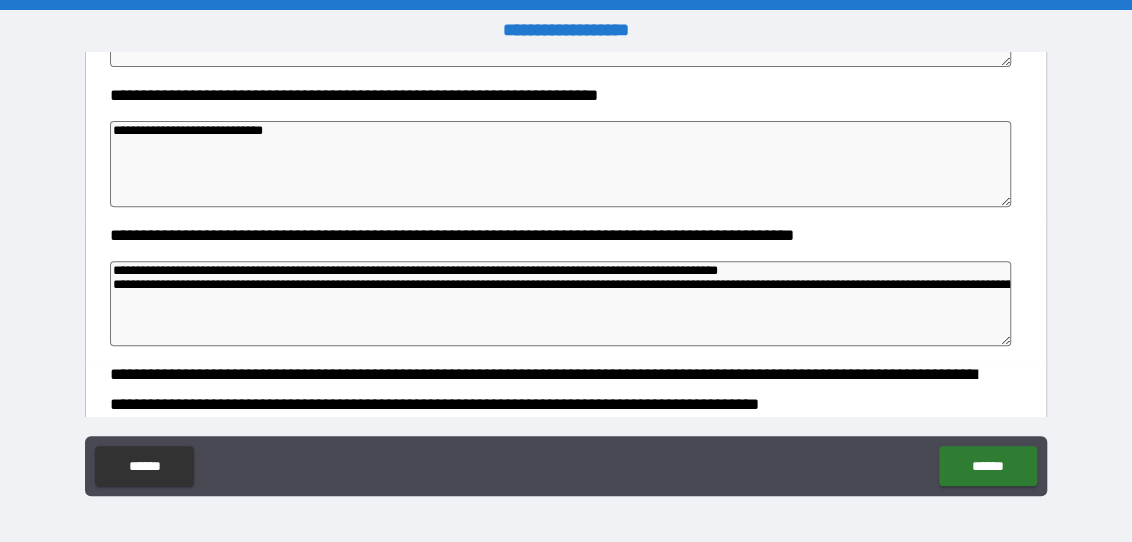 click on "**********" at bounding box center (560, 304) 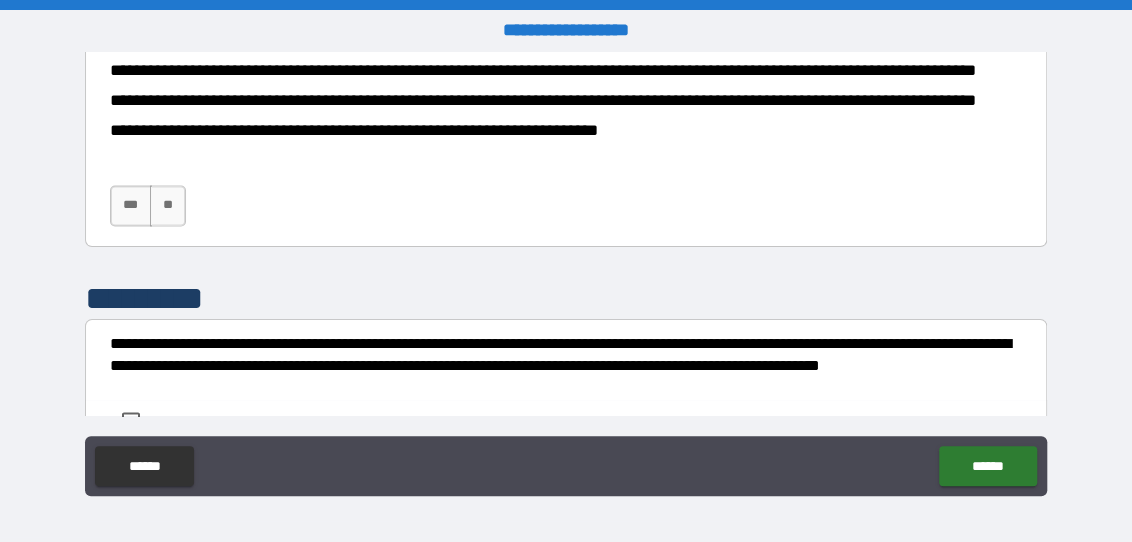 scroll, scrollTop: 4916, scrollLeft: 0, axis: vertical 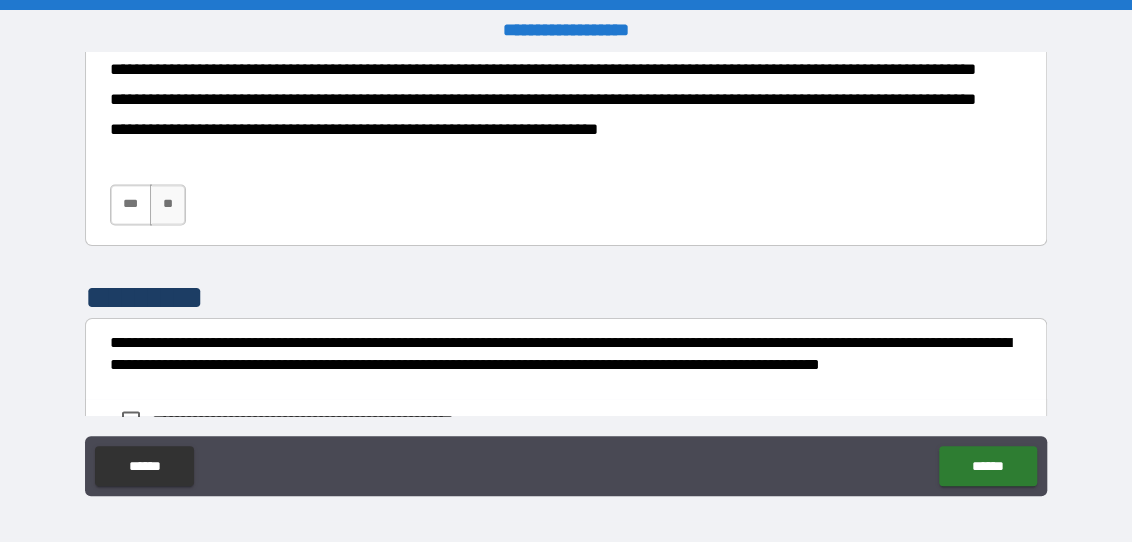 click on "***" at bounding box center (131, 204) 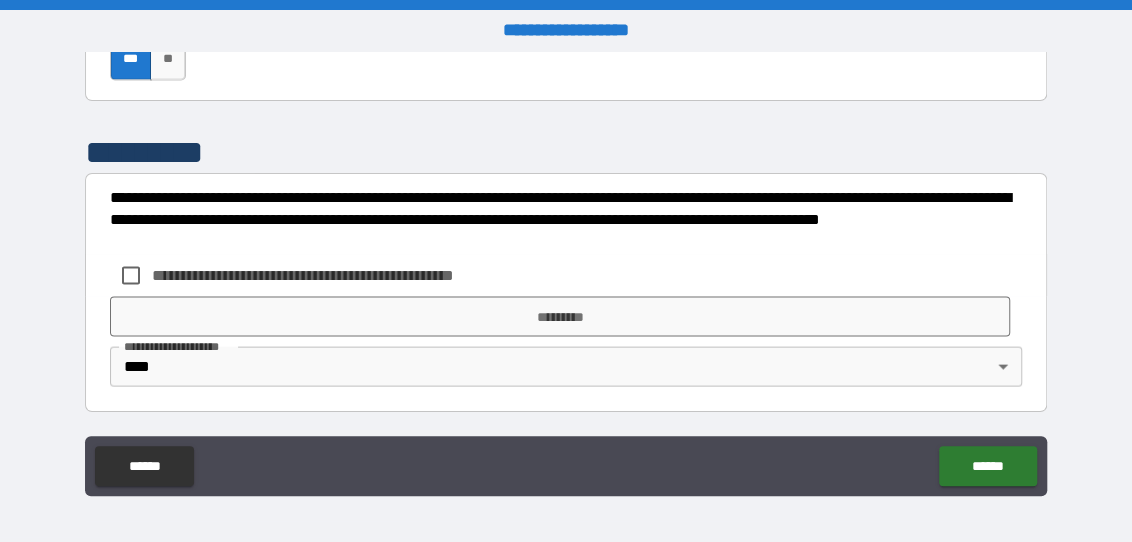 scroll, scrollTop: 5062, scrollLeft: 0, axis: vertical 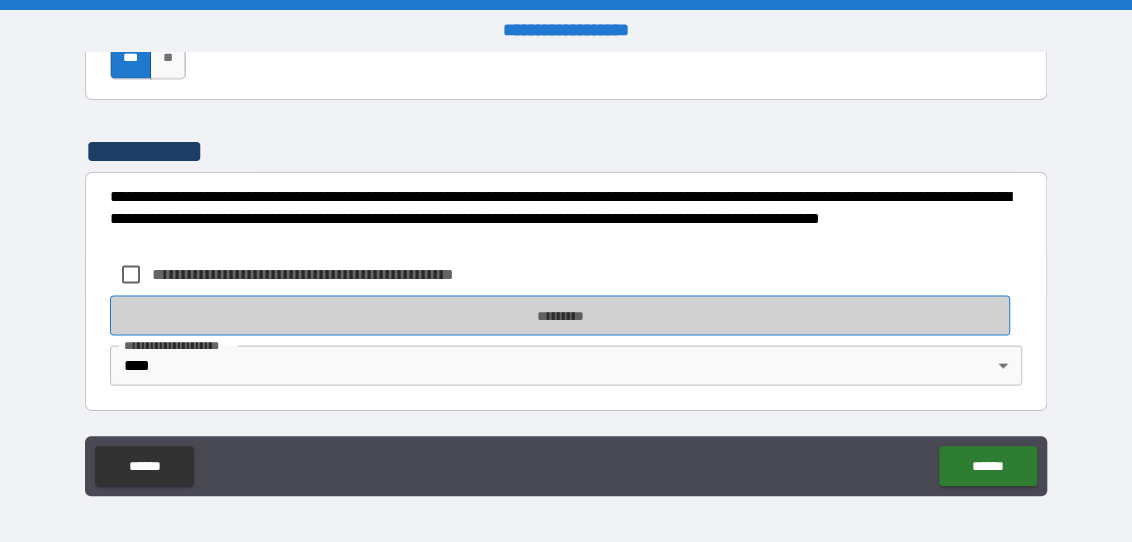 click on "*********" at bounding box center (560, 315) 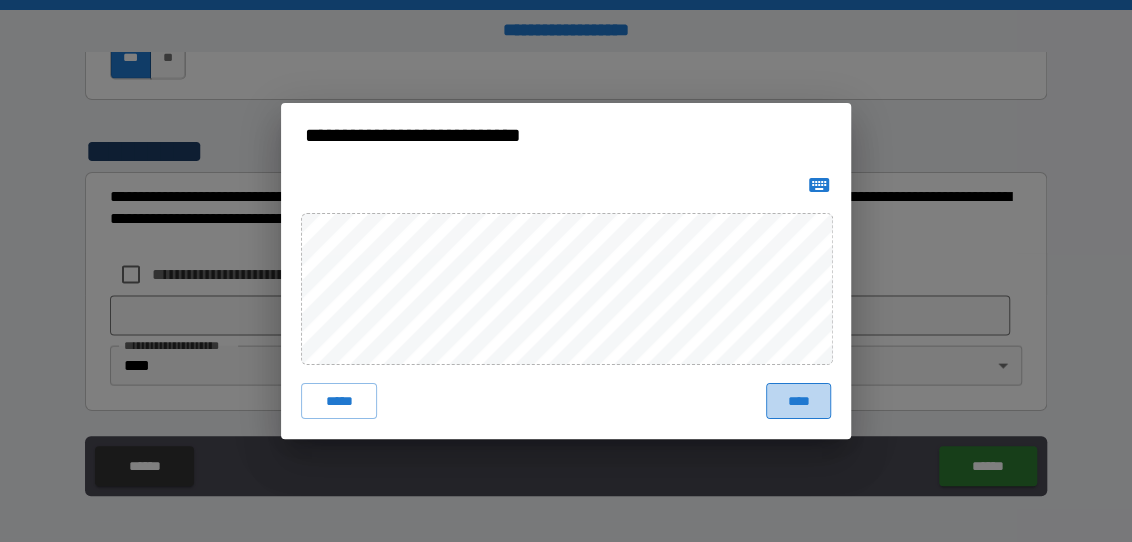 click on "****" at bounding box center [798, 401] 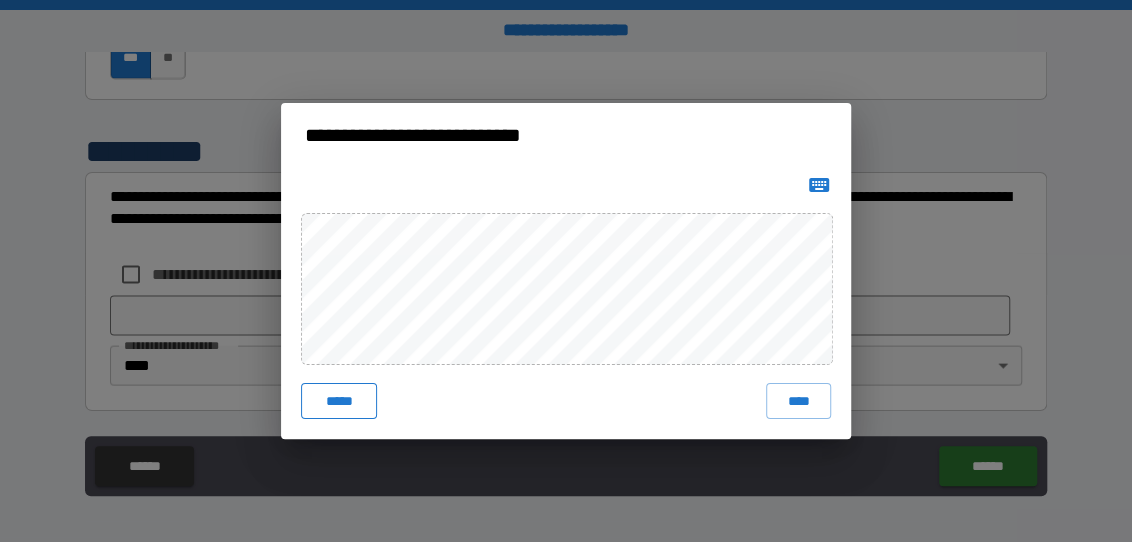 click on "*****" at bounding box center [339, 401] 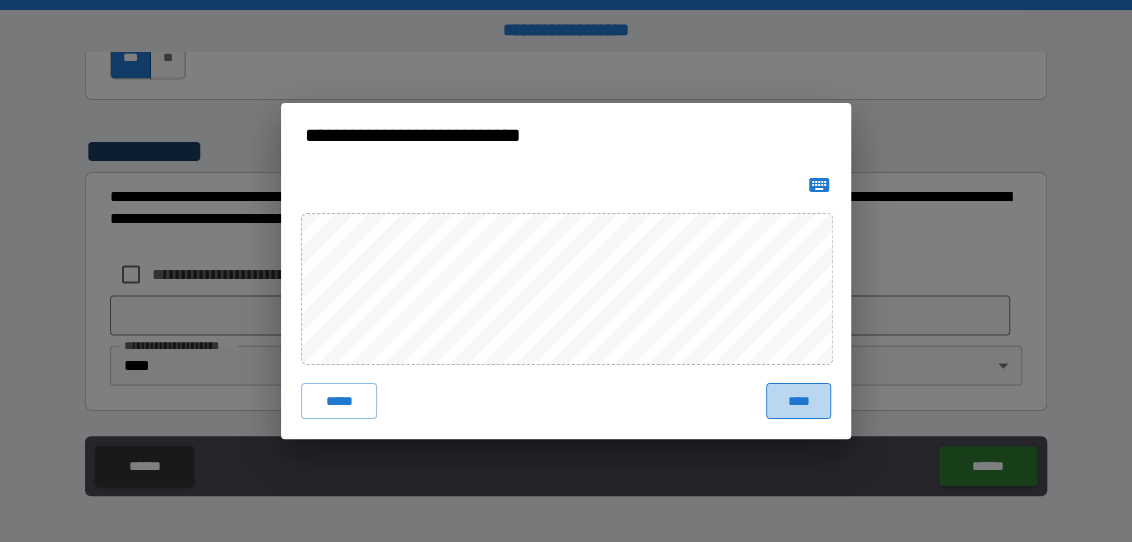 click on "****" at bounding box center [798, 401] 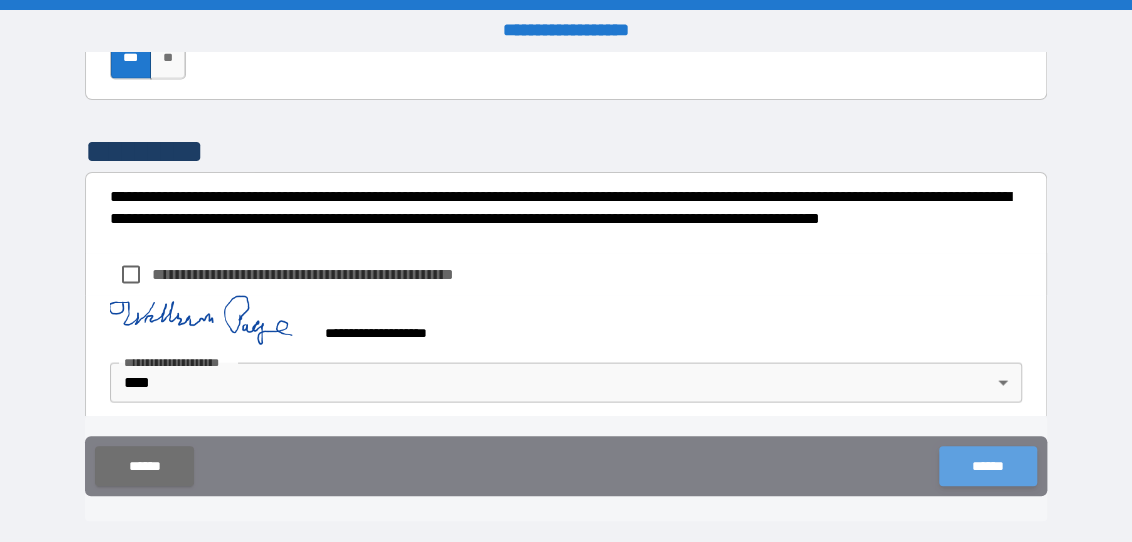 click on "******" at bounding box center (987, 466) 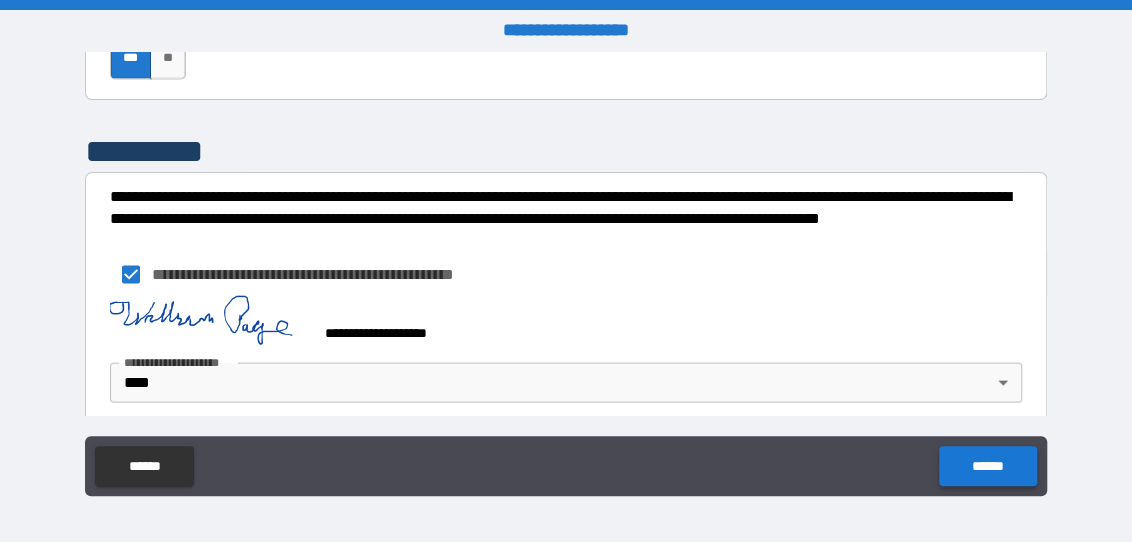 click on "******" at bounding box center (987, 466) 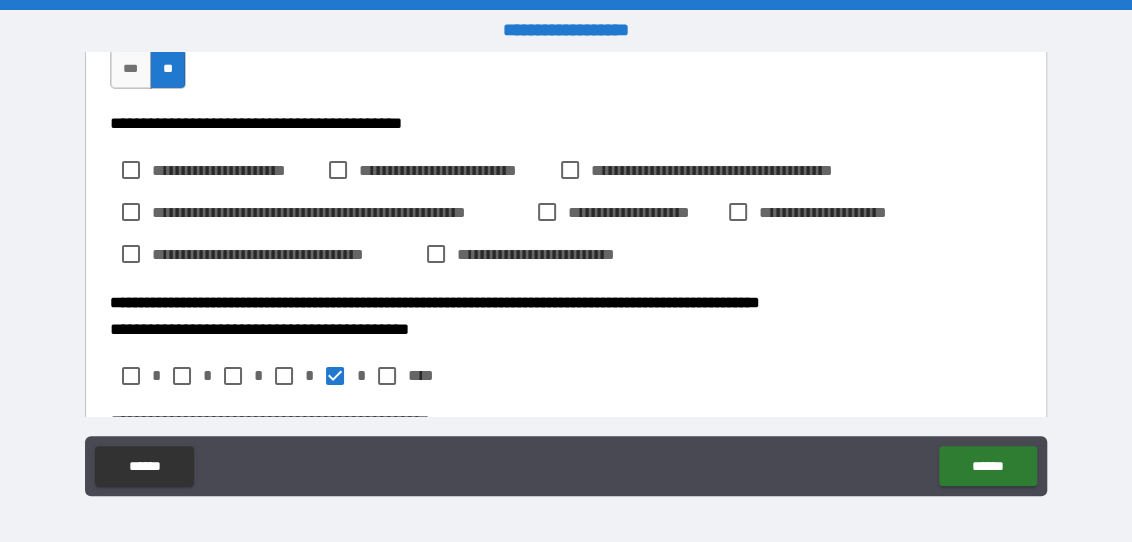 scroll, scrollTop: 2979, scrollLeft: 0, axis: vertical 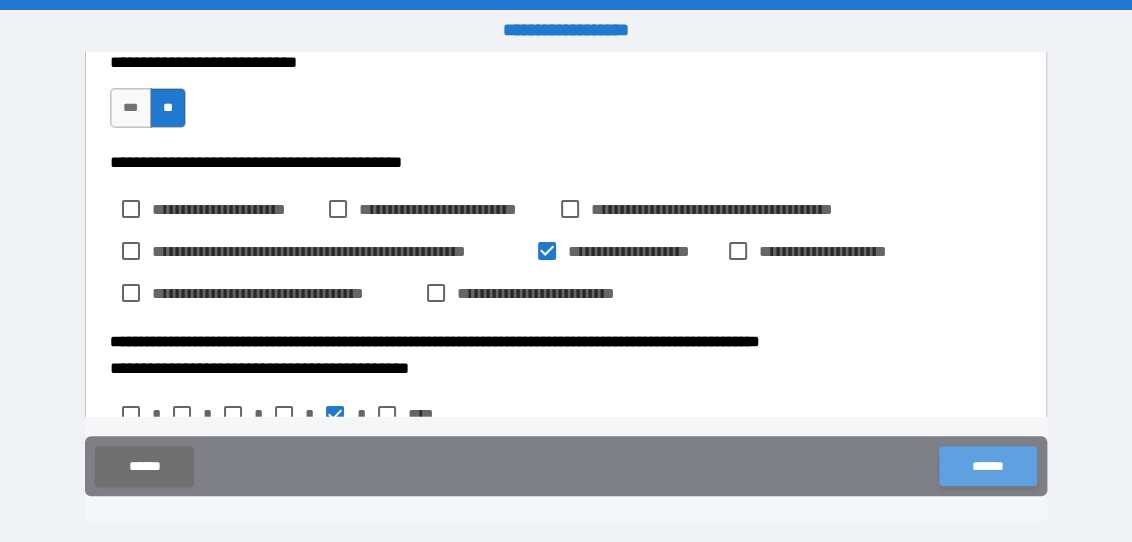 click on "******" at bounding box center [987, 466] 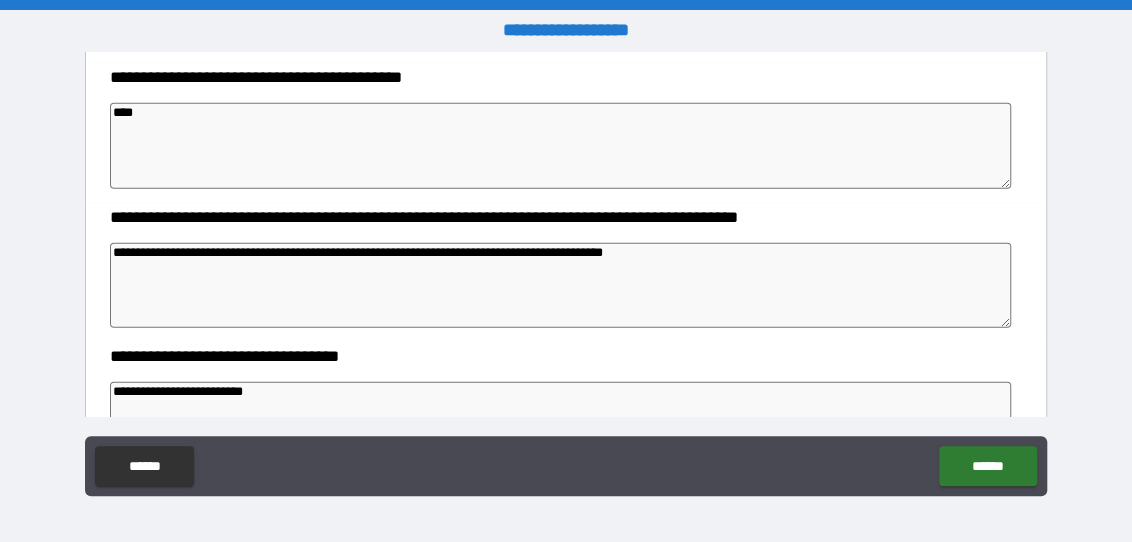 scroll, scrollTop: 2062, scrollLeft: 0, axis: vertical 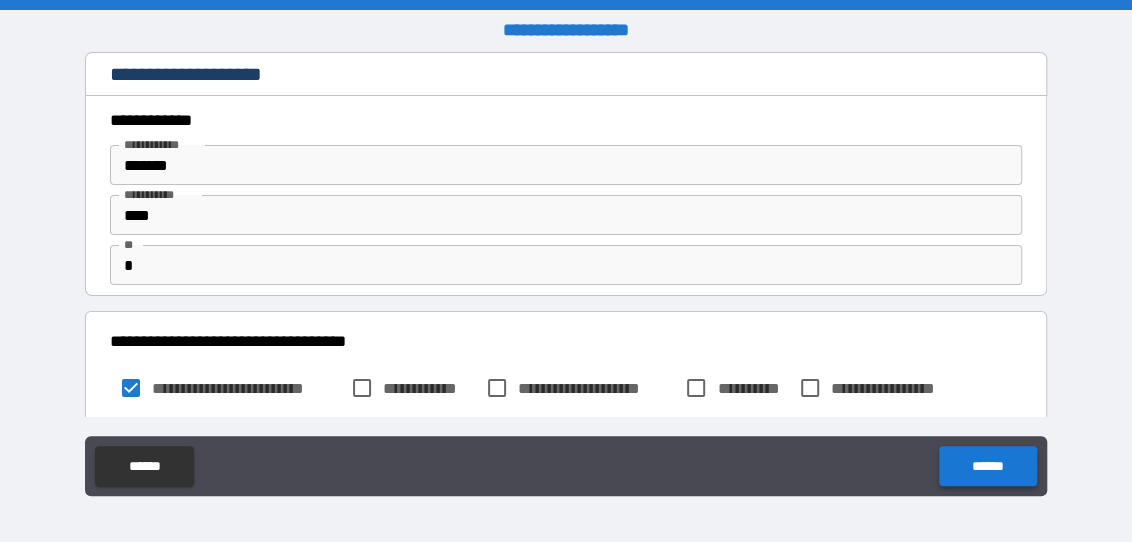 click on "******" at bounding box center (987, 466) 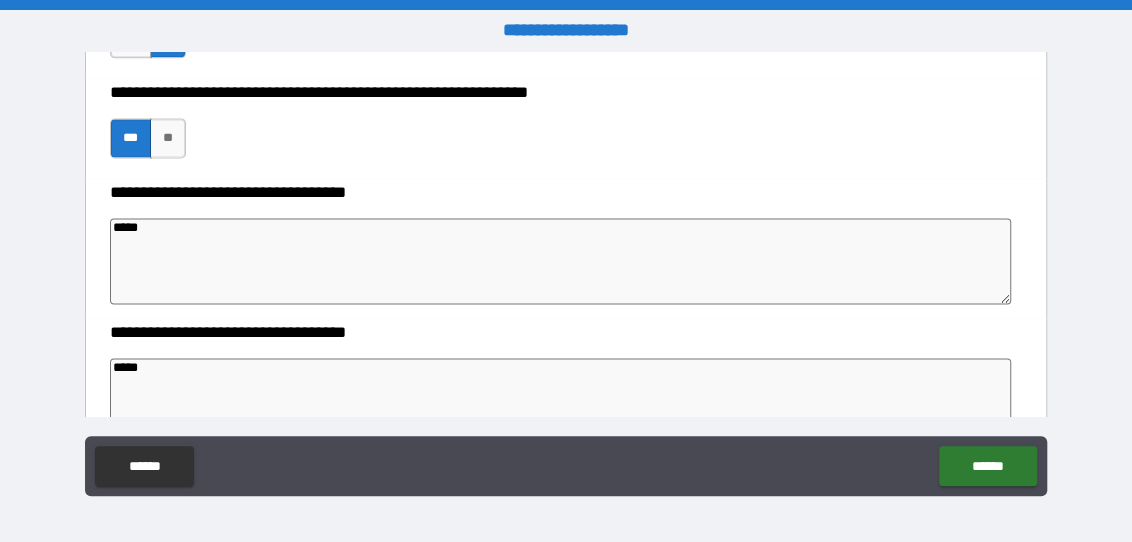 scroll, scrollTop: 1245, scrollLeft: 0, axis: vertical 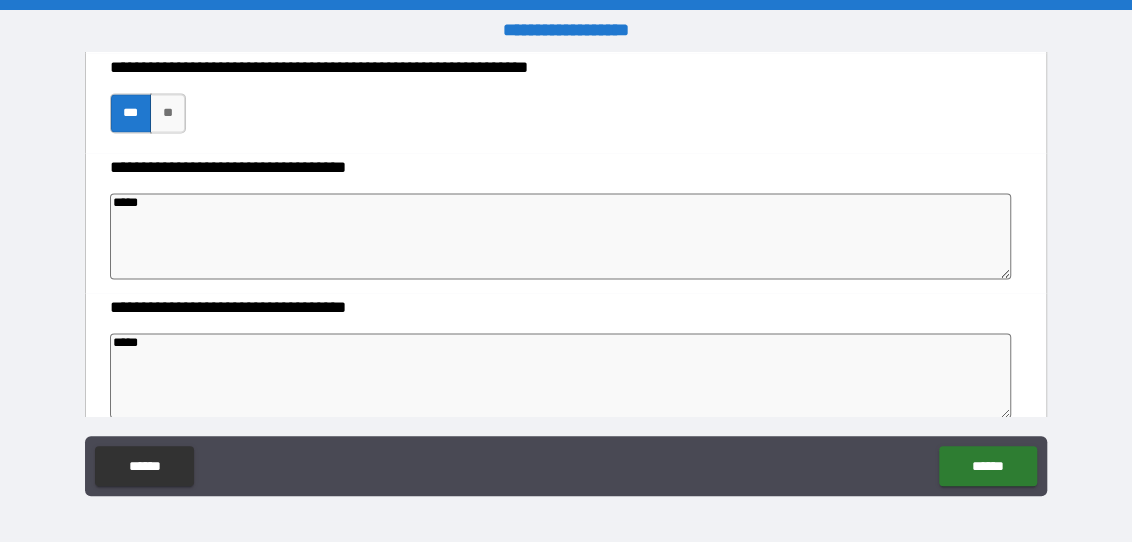 click on "*****" at bounding box center [560, 236] 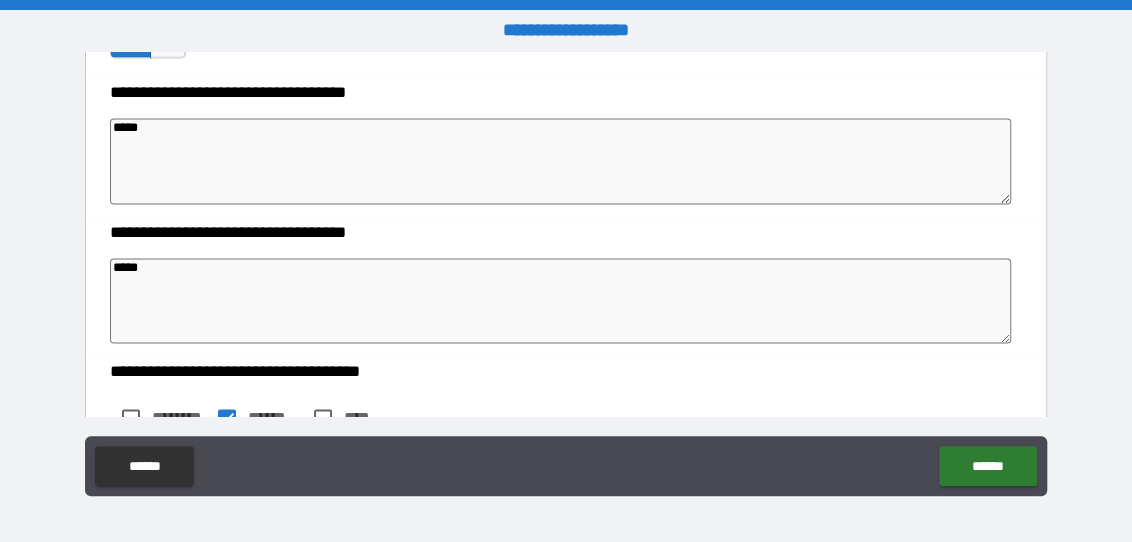 scroll, scrollTop: 1245, scrollLeft: 0, axis: vertical 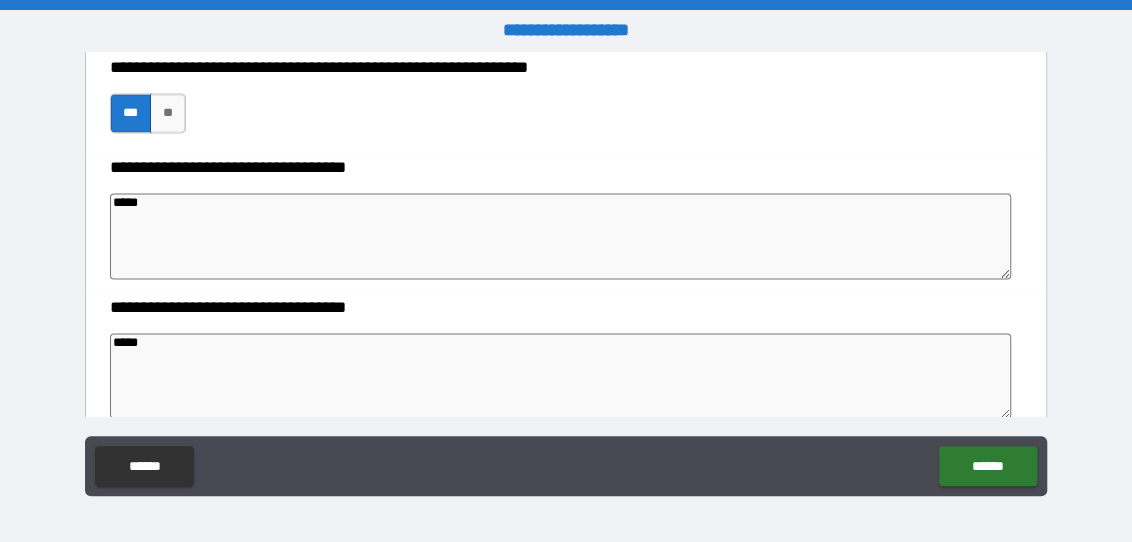 click on "*****" at bounding box center (560, 236) 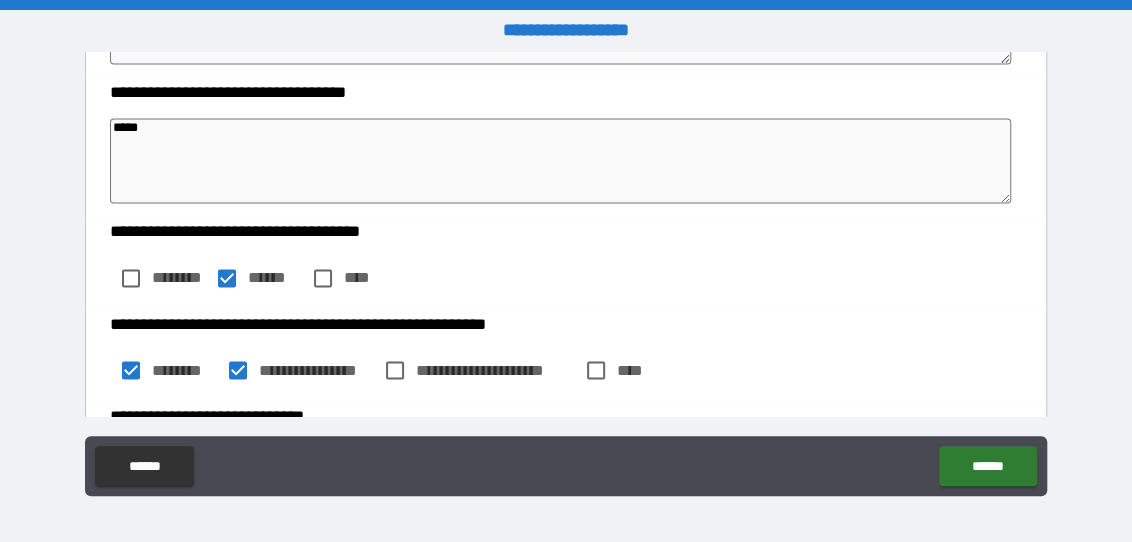 scroll, scrollTop: 1495, scrollLeft: 0, axis: vertical 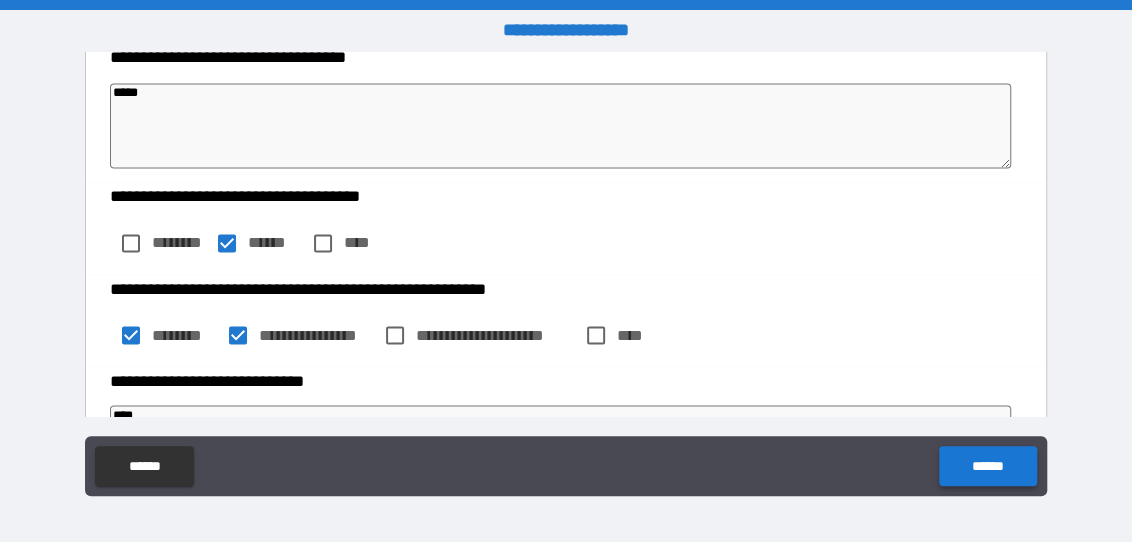click on "******" at bounding box center (987, 466) 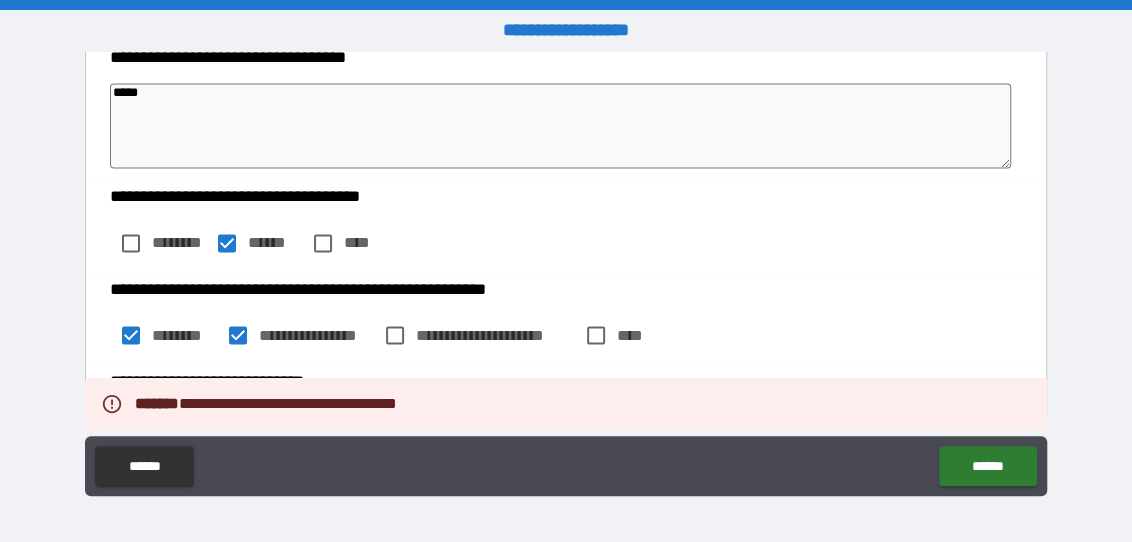 click on "****" at bounding box center (560, 448) 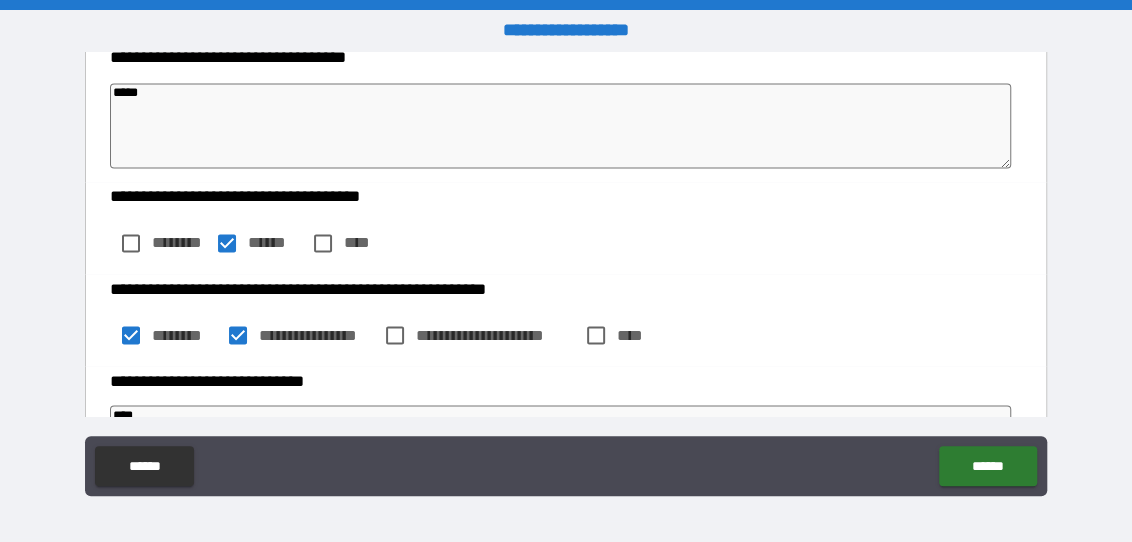click on "**********" at bounding box center [560, 289] 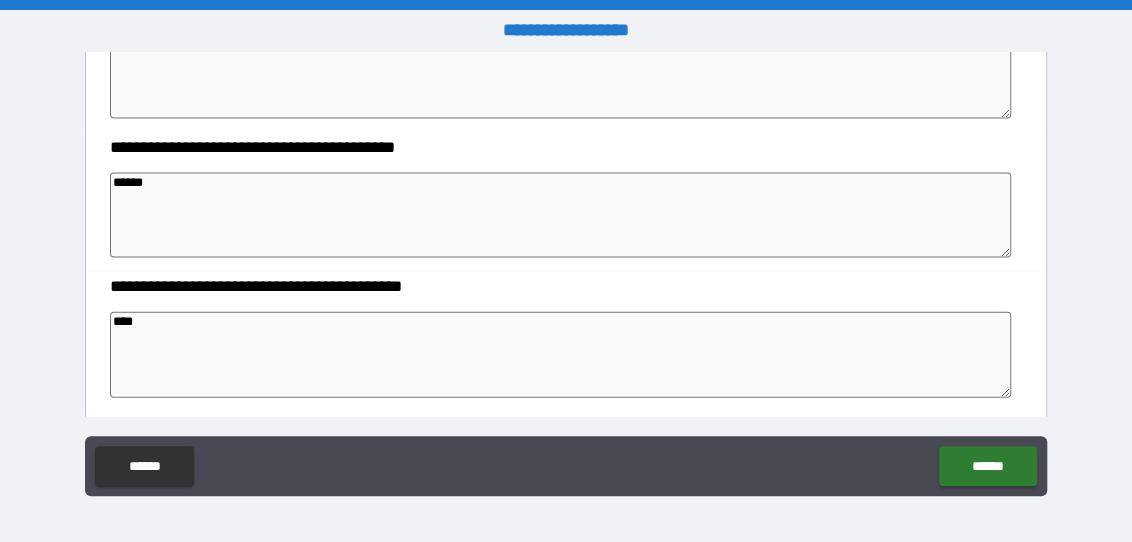 scroll, scrollTop: 1693, scrollLeft: 0, axis: vertical 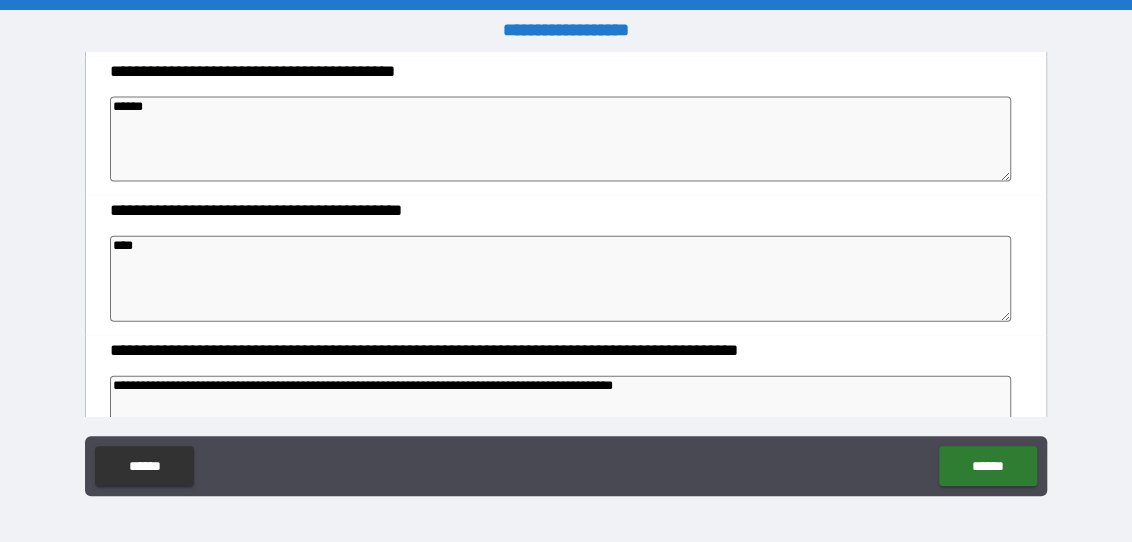 click on "****" at bounding box center [560, 279] 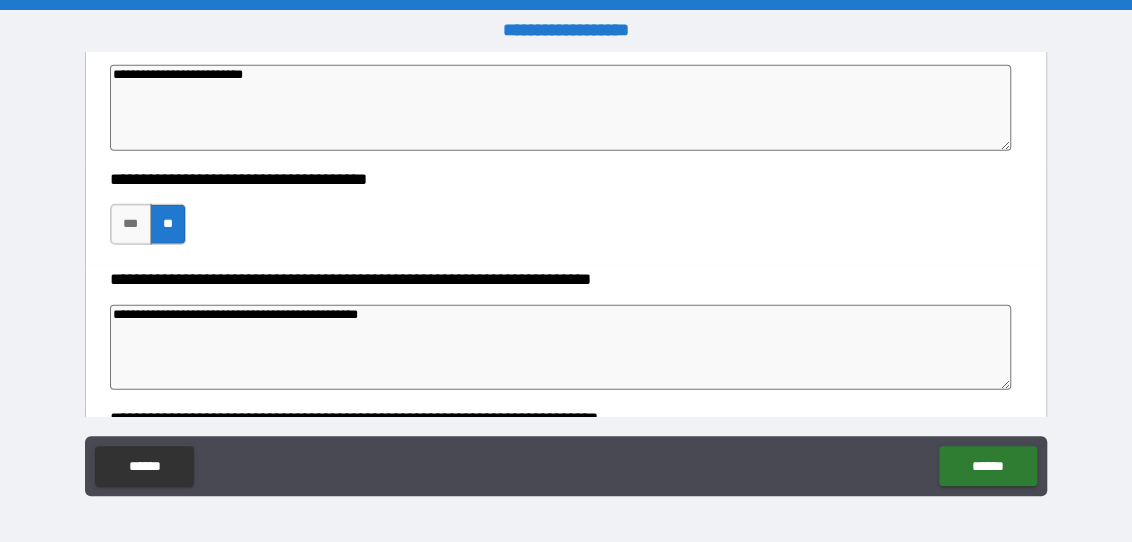 scroll, scrollTop: 2443, scrollLeft: 0, axis: vertical 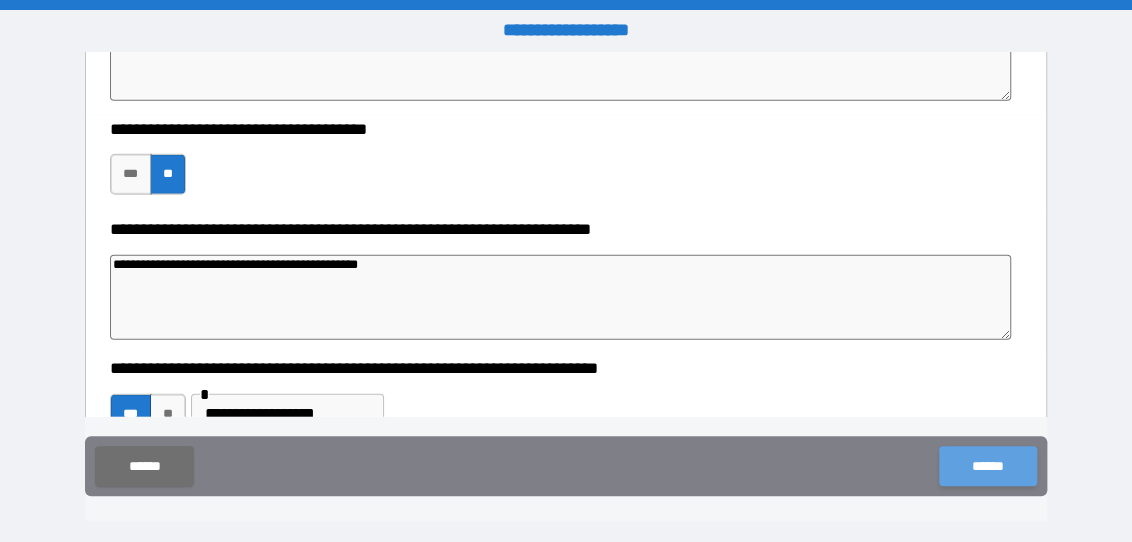 click on "******" at bounding box center (987, 466) 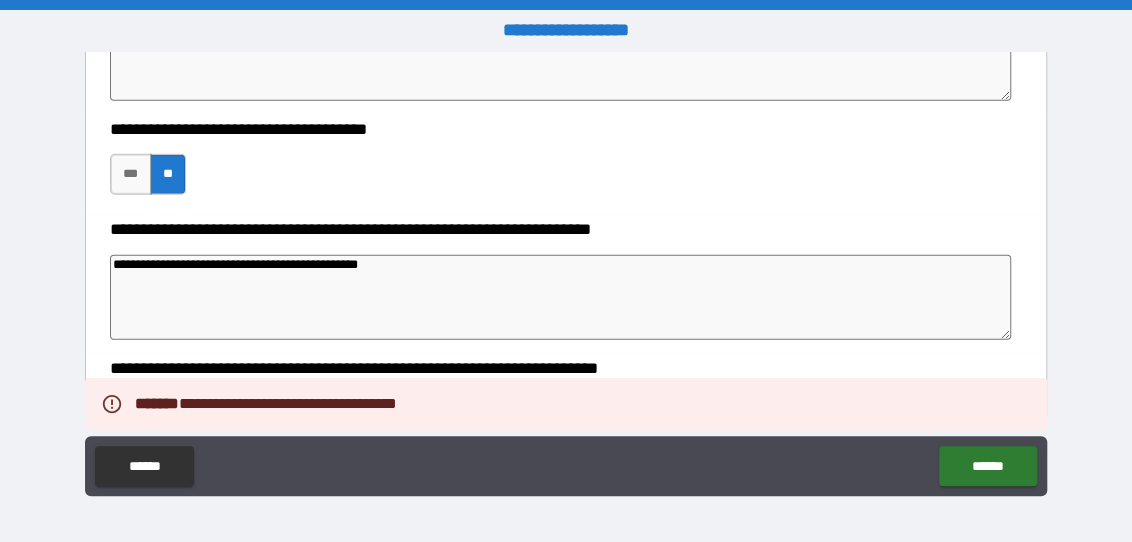 click on "**********" at bounding box center [287, 414] 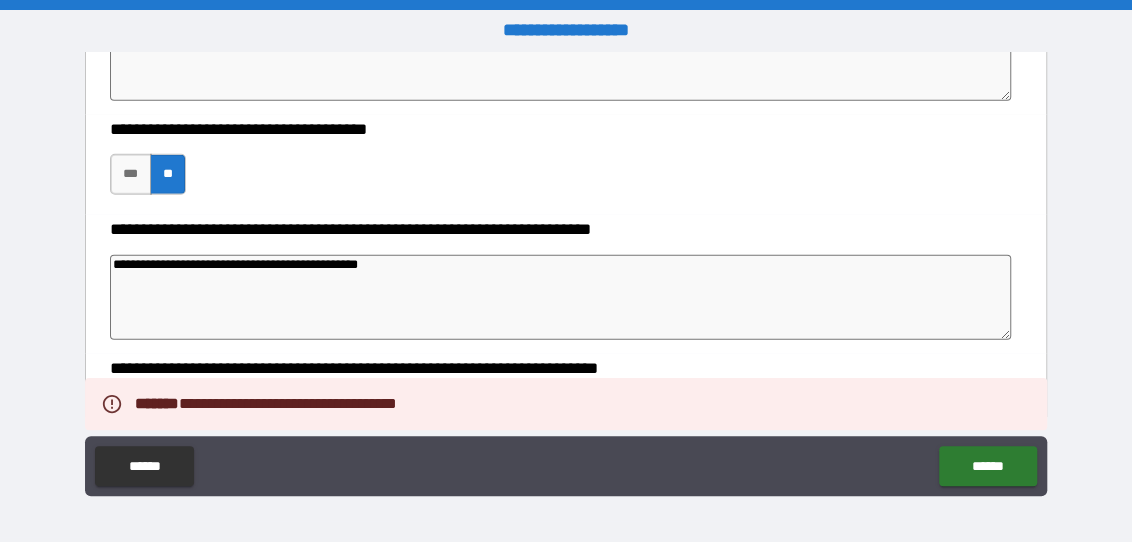 click on "***" at bounding box center (131, 414) 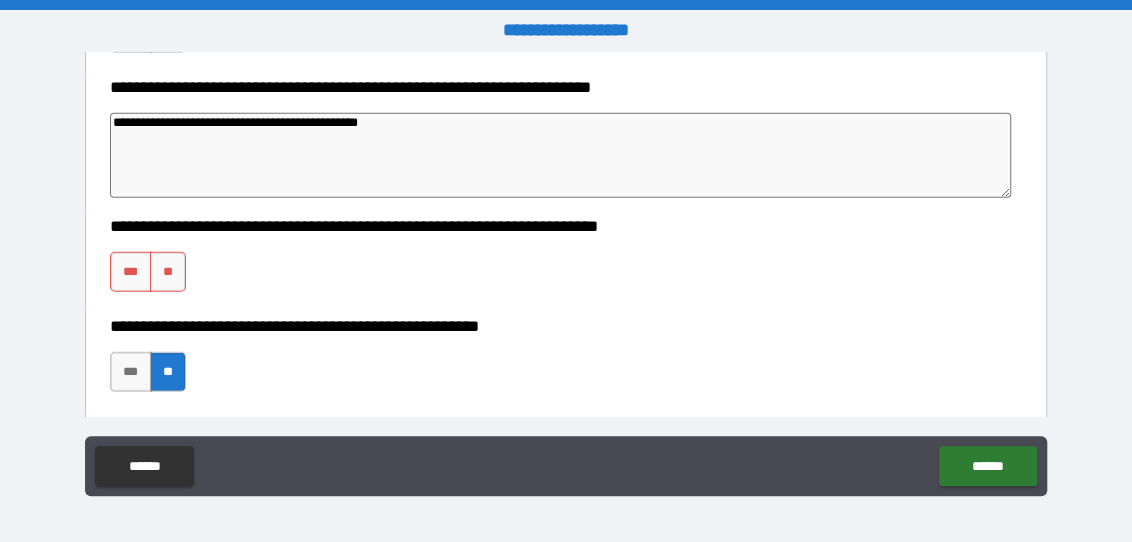 scroll, scrollTop: 2610, scrollLeft: 0, axis: vertical 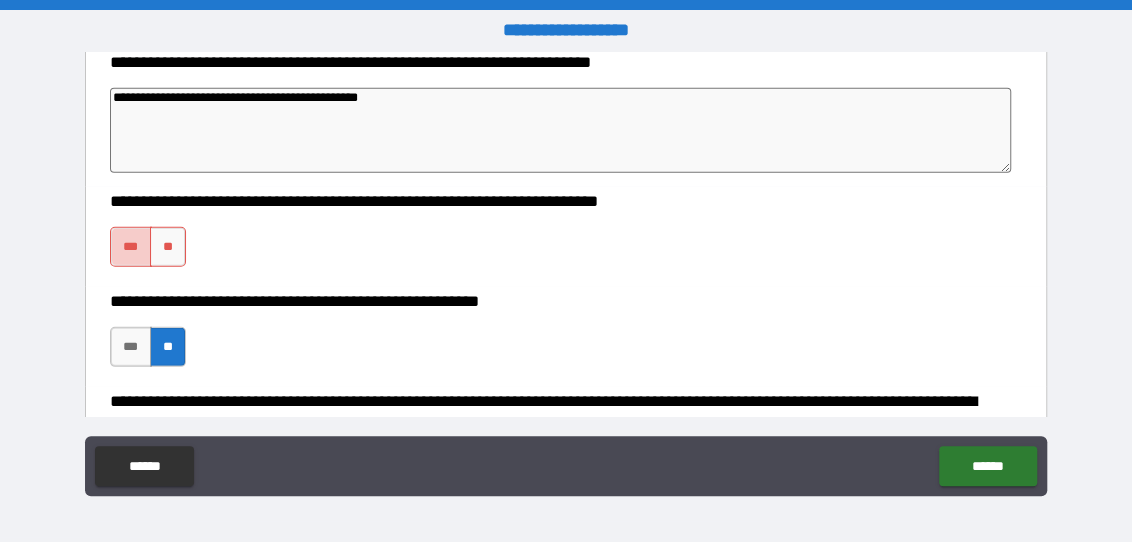 click on "***" at bounding box center [131, 247] 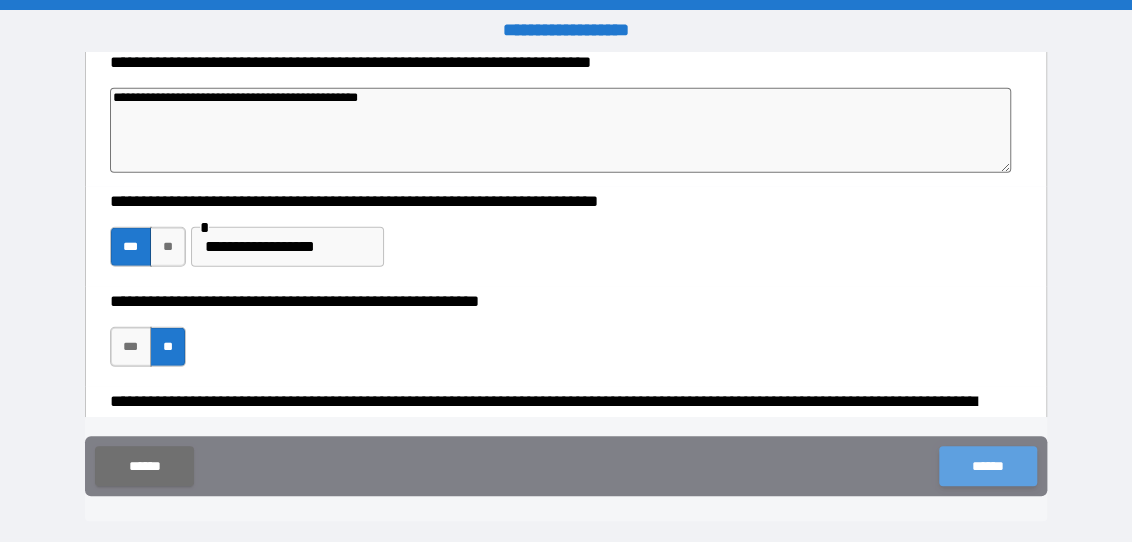 click on "******" at bounding box center [987, 466] 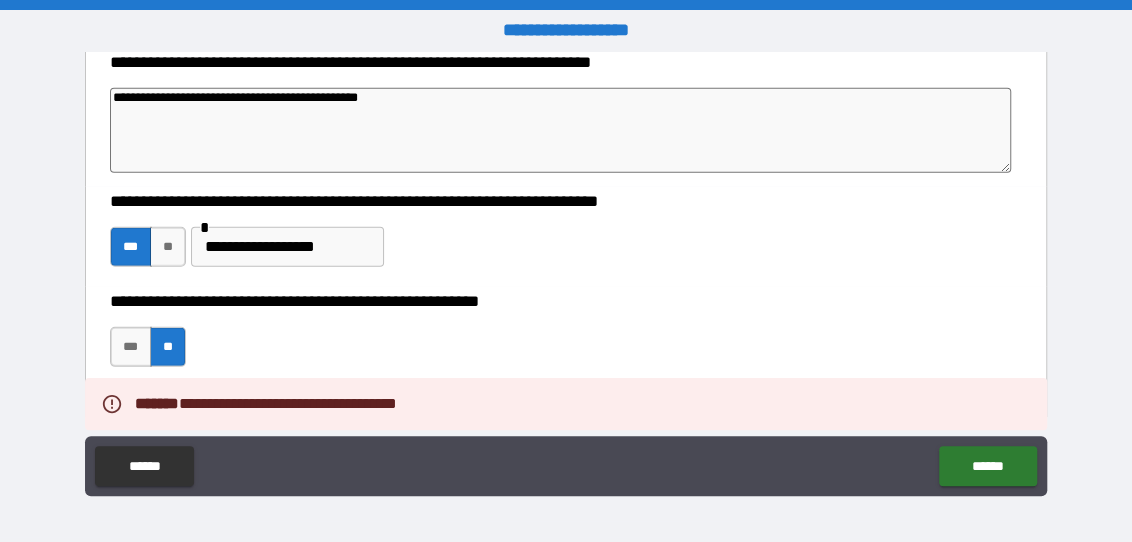 click on "**********" at bounding box center [560, 417] 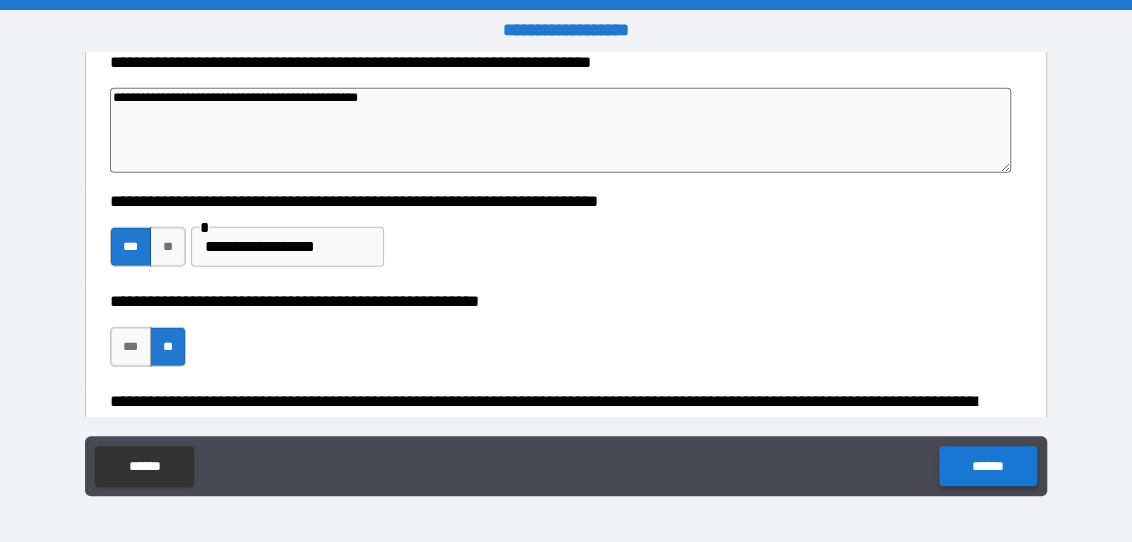click on "******" at bounding box center [987, 466] 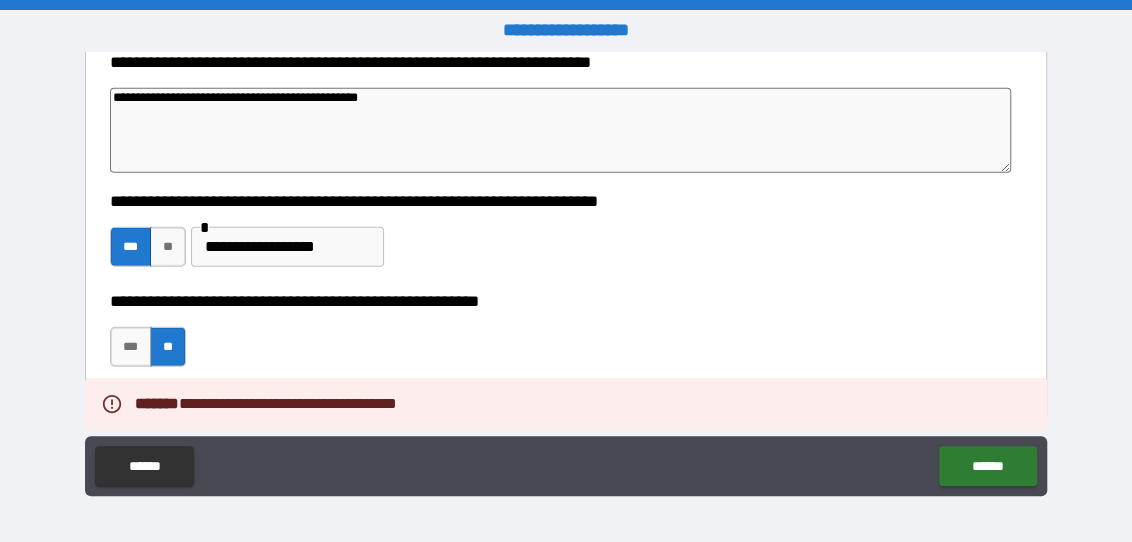 click on "**********" at bounding box center (560, 417) 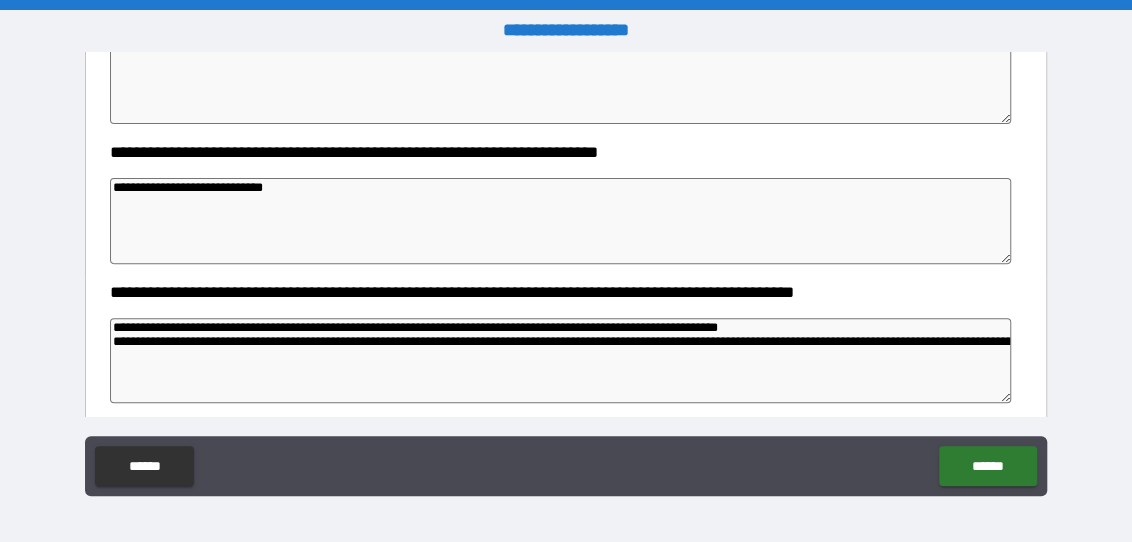 scroll, scrollTop: 3693, scrollLeft: 0, axis: vertical 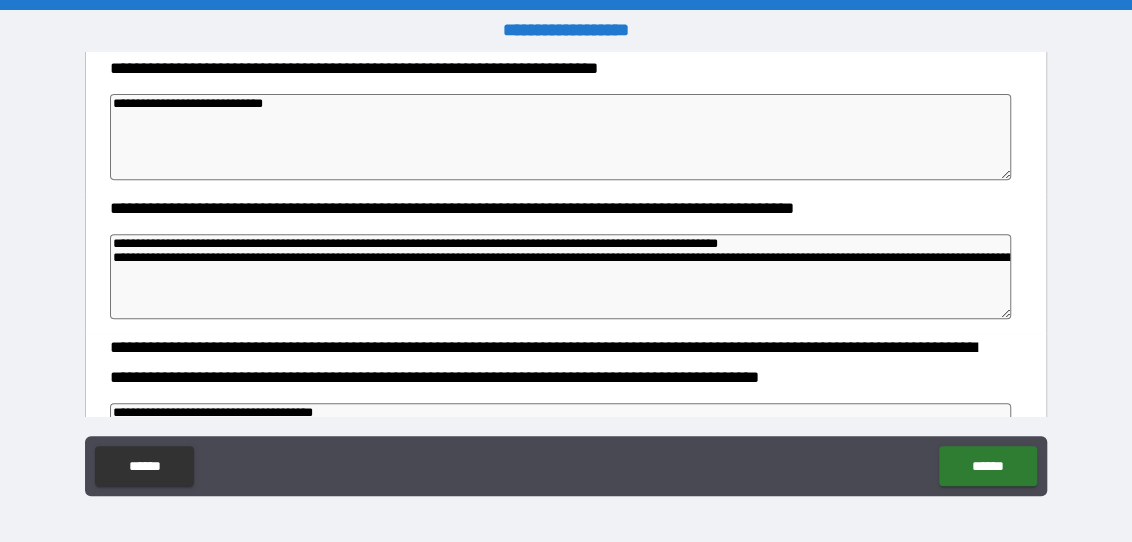 click on "**********" at bounding box center [560, 277] 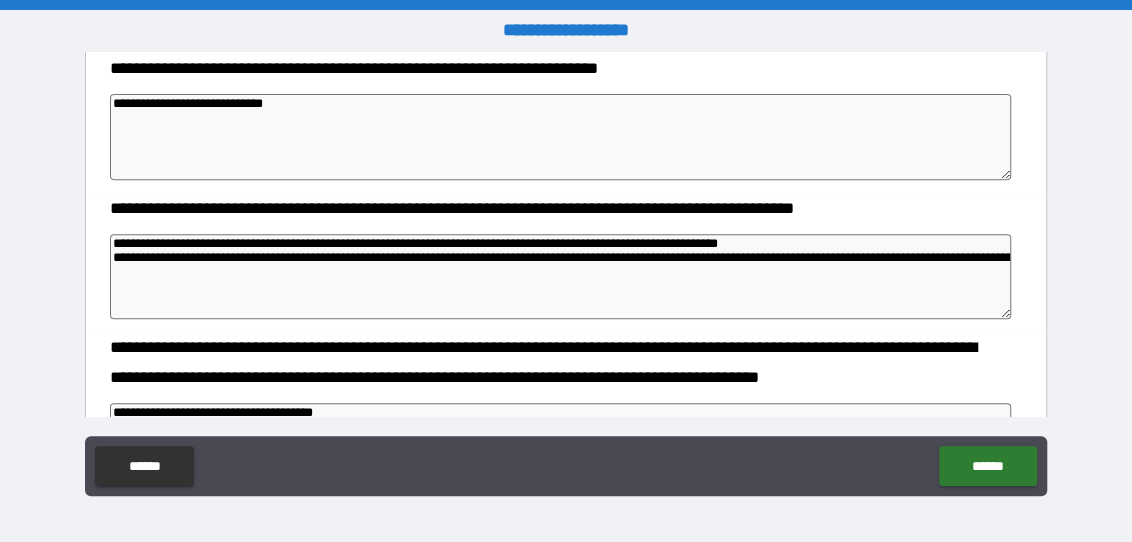 click on "**********" at bounding box center (560, 277) 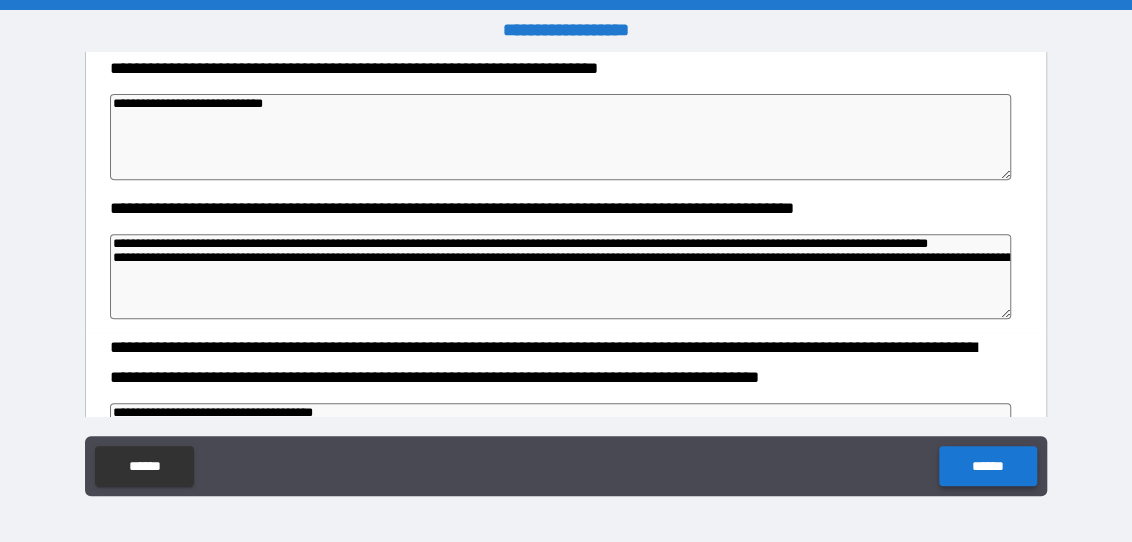 click on "******" at bounding box center [987, 466] 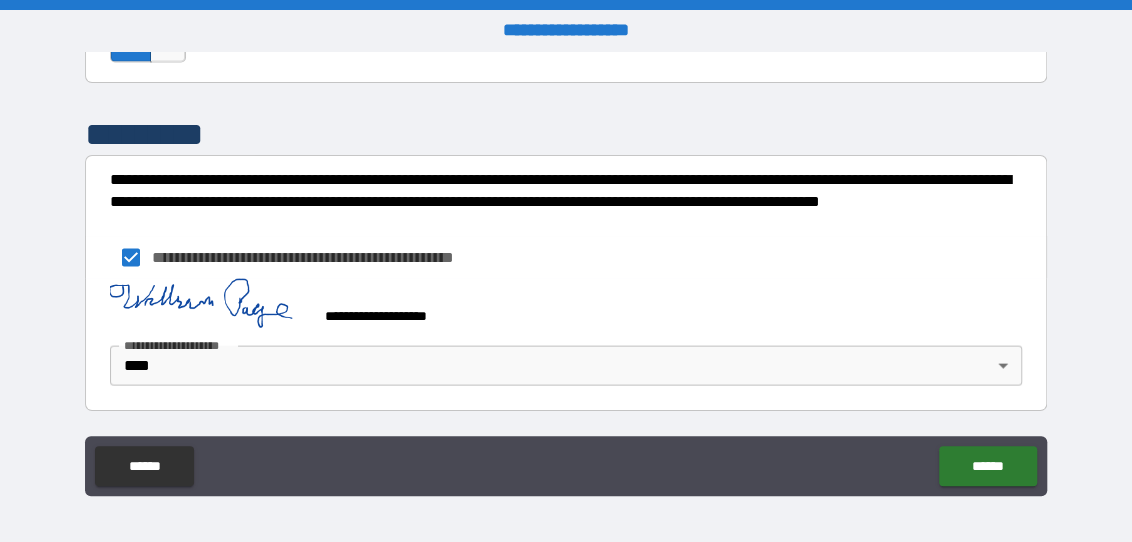 scroll, scrollTop: 5080, scrollLeft: 0, axis: vertical 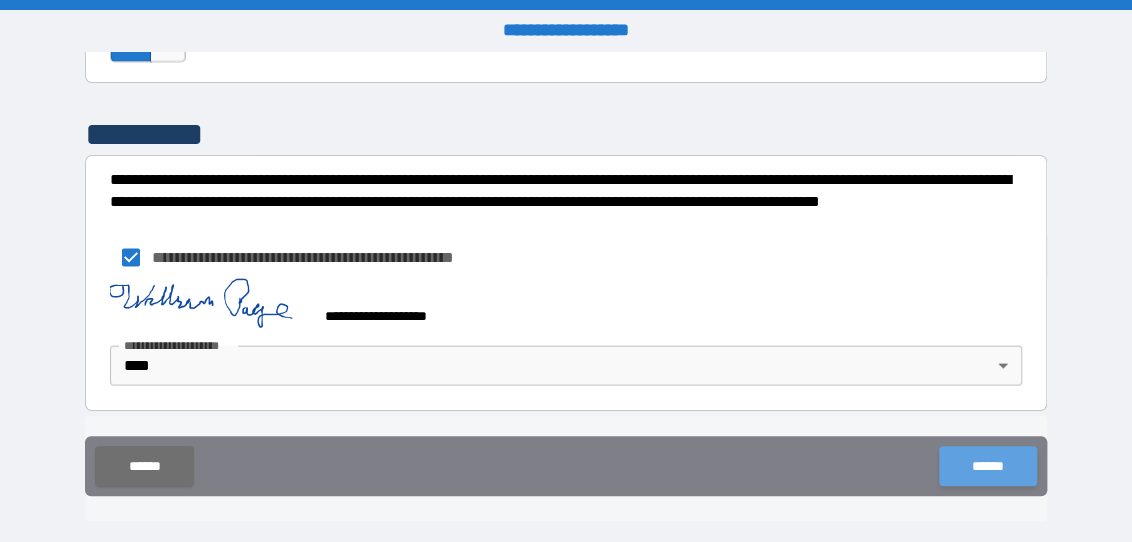 click on "******" at bounding box center (987, 466) 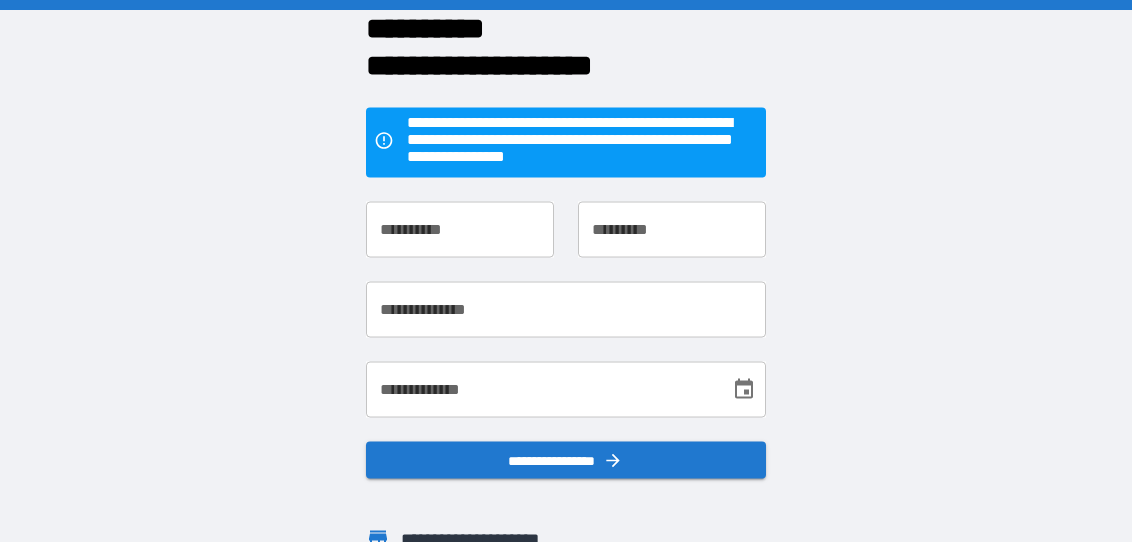 scroll, scrollTop: 0, scrollLeft: 0, axis: both 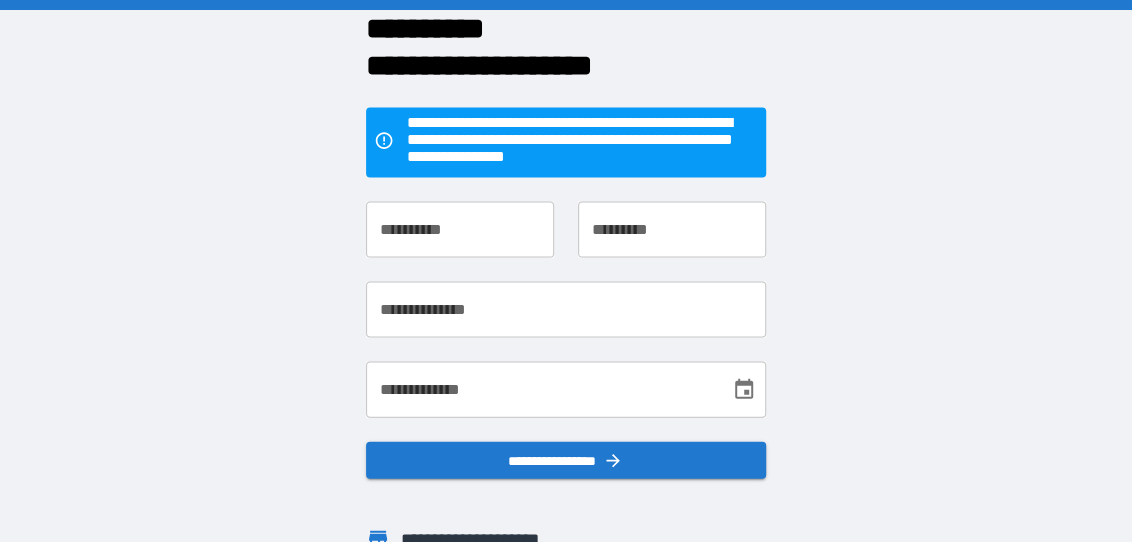 click on "**********" at bounding box center [460, 229] 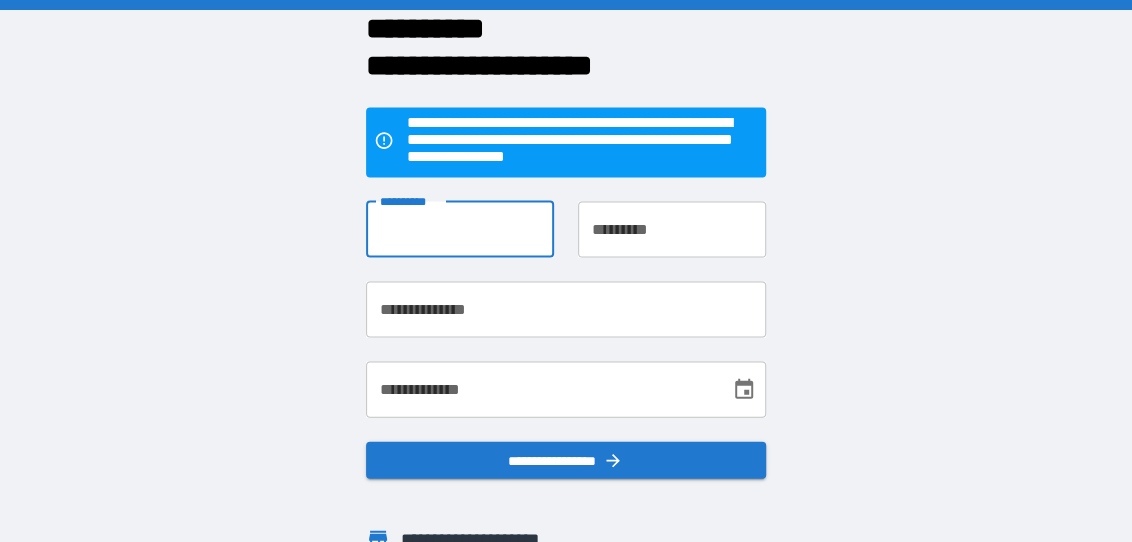 click on "**********" at bounding box center [566, 271] 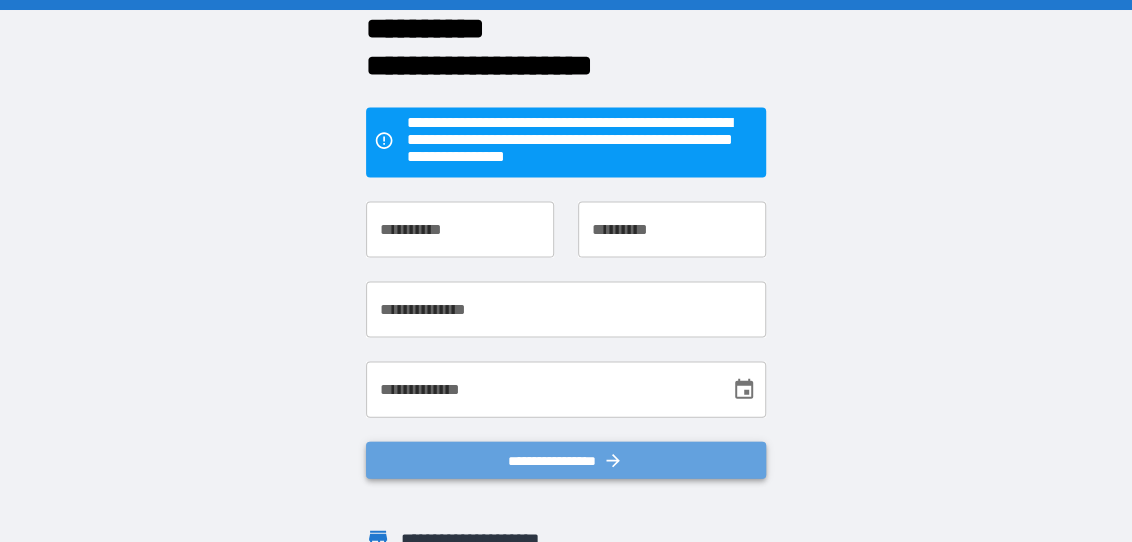 click on "**********" at bounding box center (566, 459) 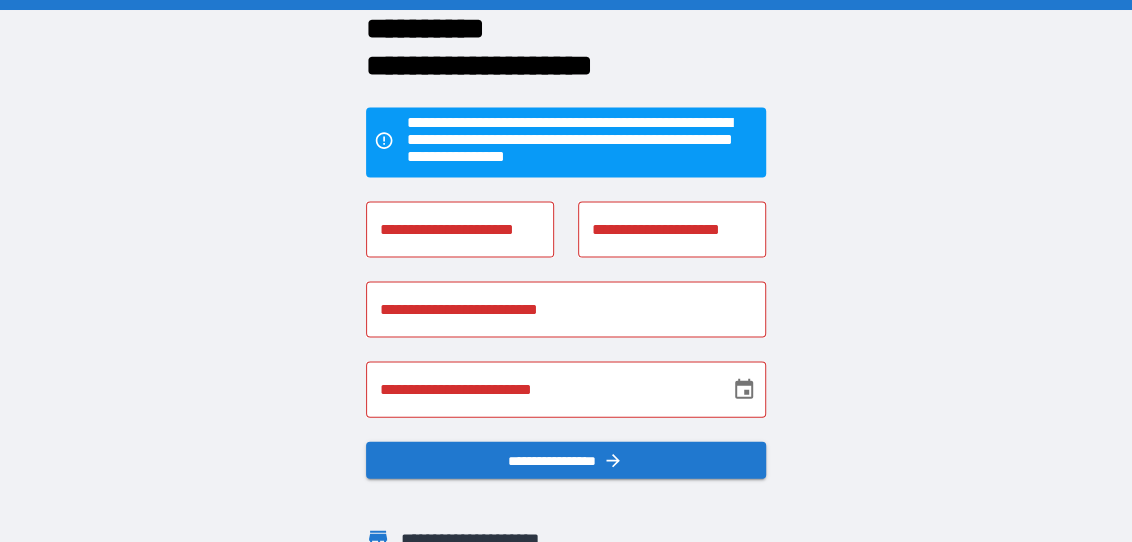 click on "**********" at bounding box center [460, 229] 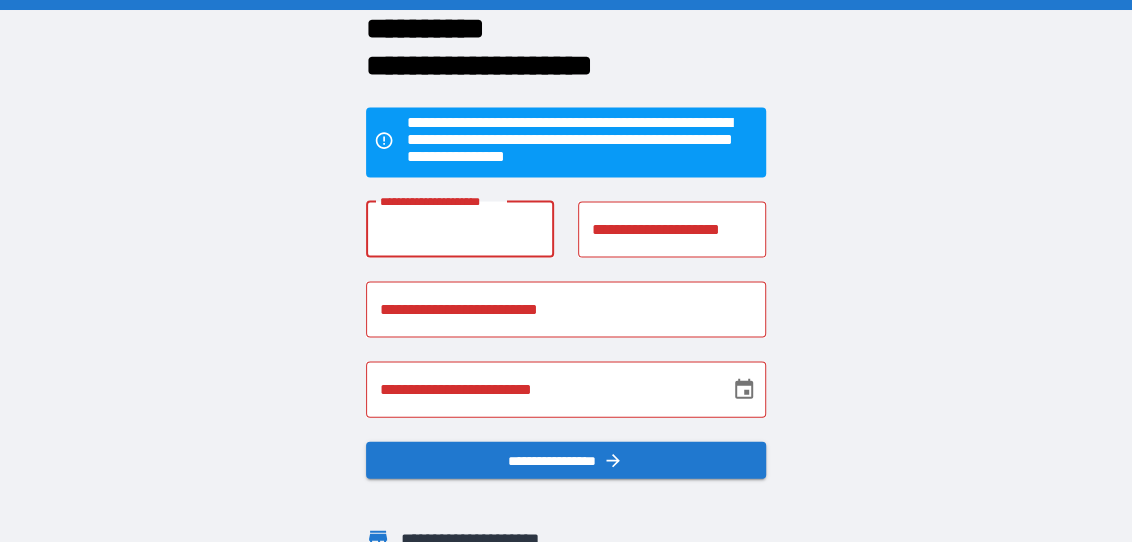 type on "*******" 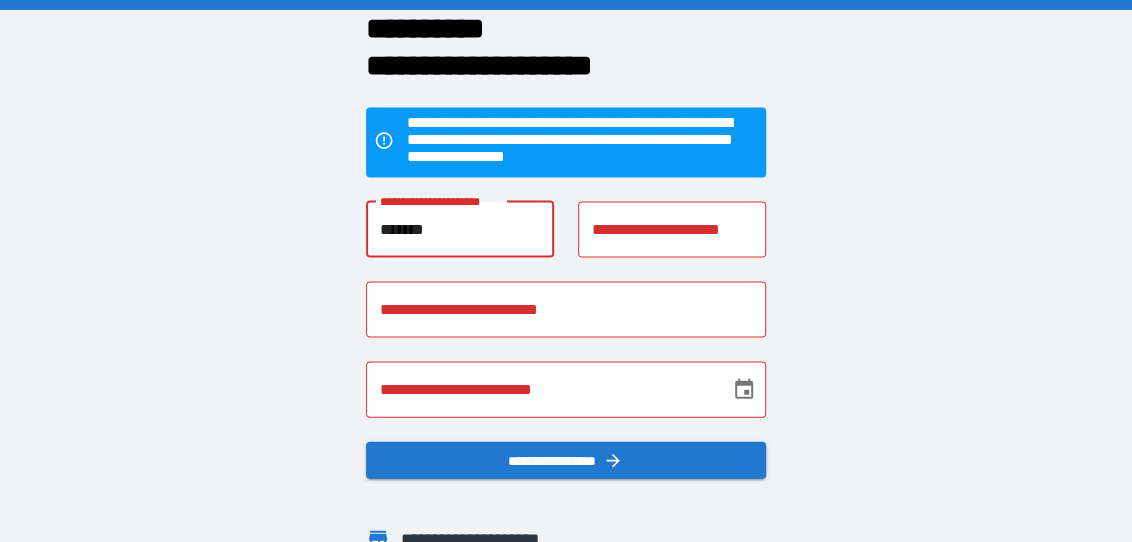 type on "****" 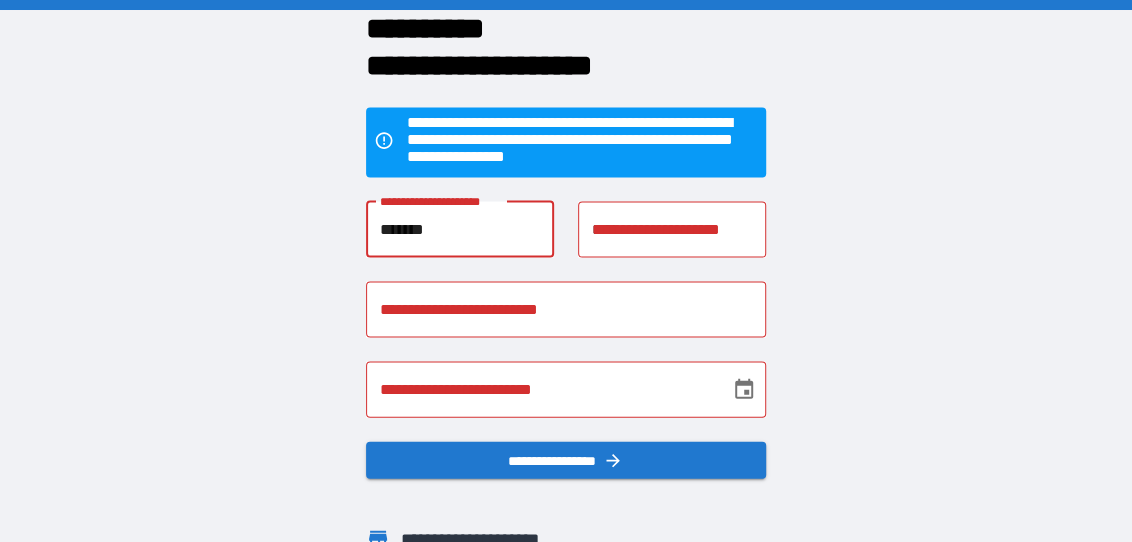 type on "**********" 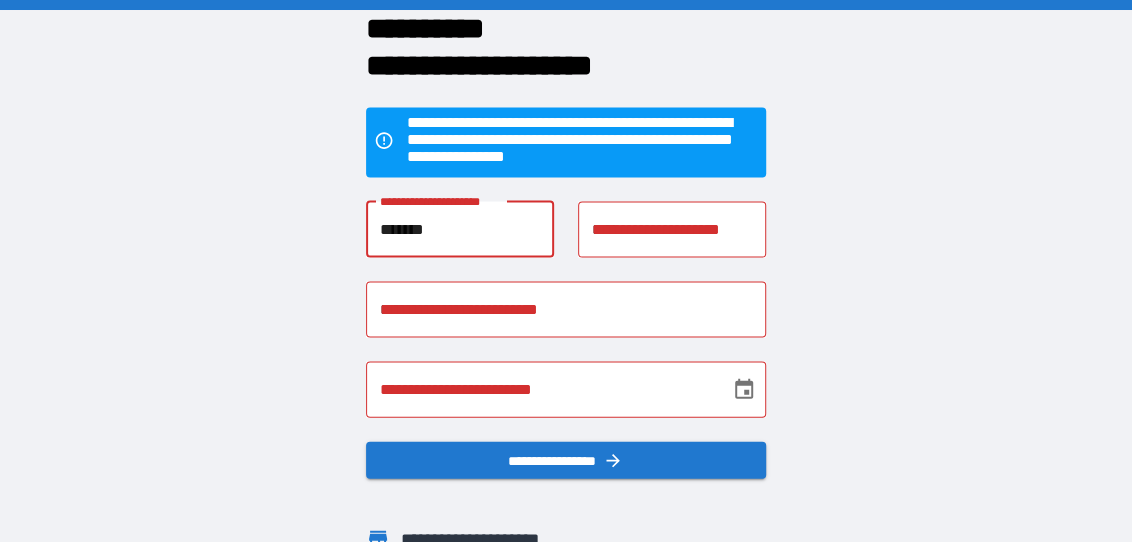 type on "**********" 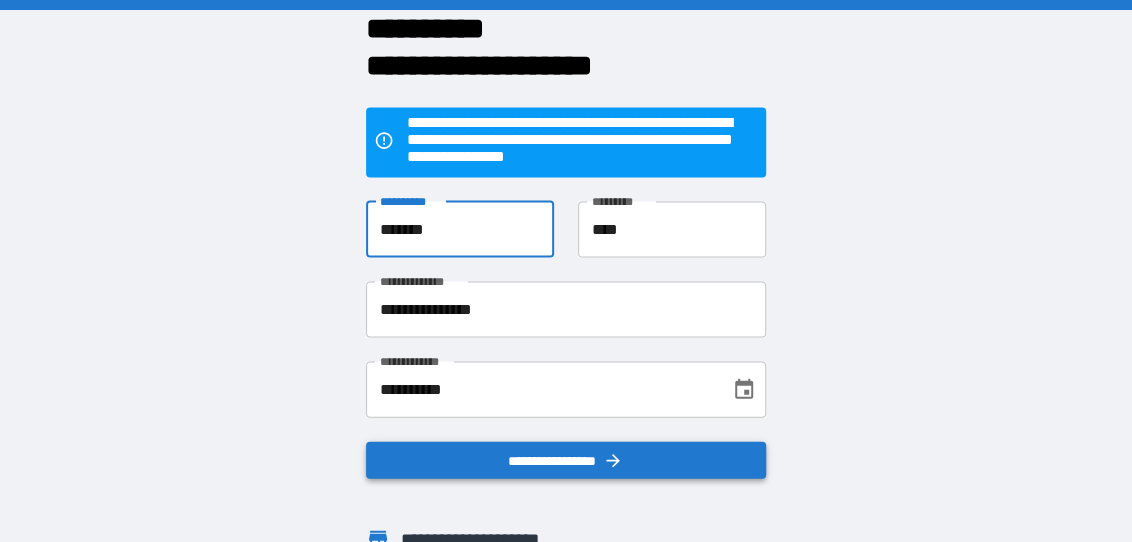 click 